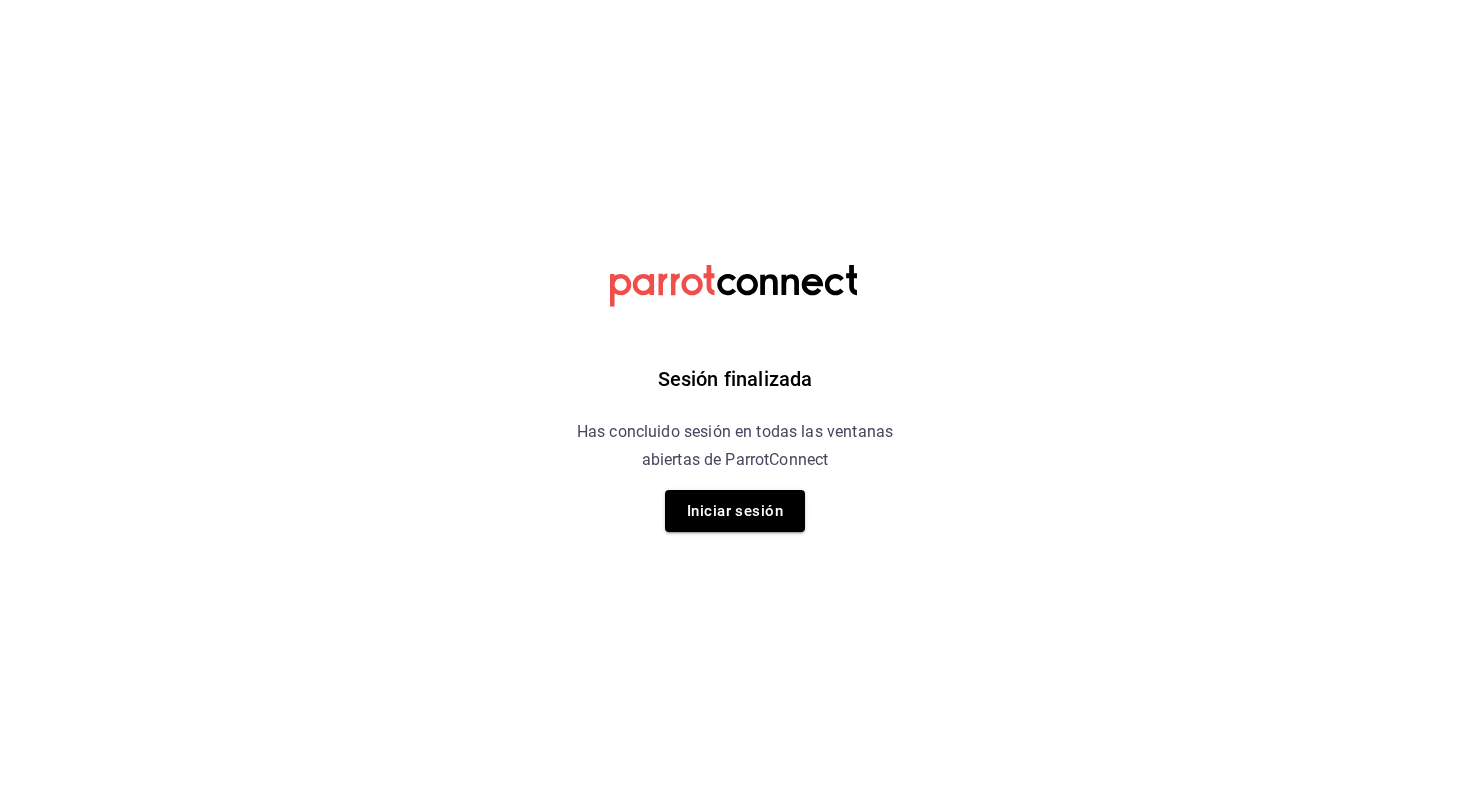 scroll, scrollTop: 0, scrollLeft: 0, axis: both 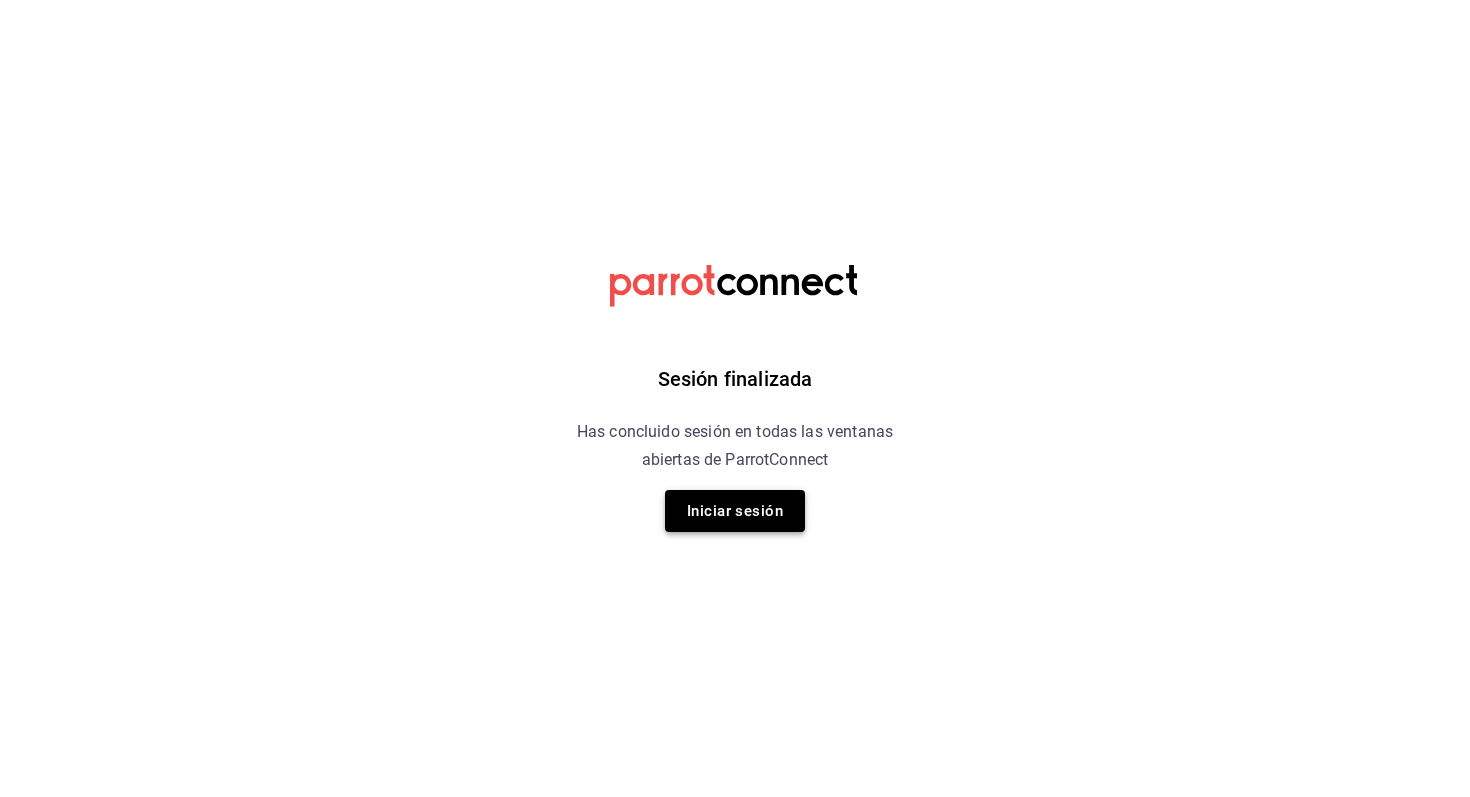 click on "Iniciar sesión" at bounding box center [735, 511] 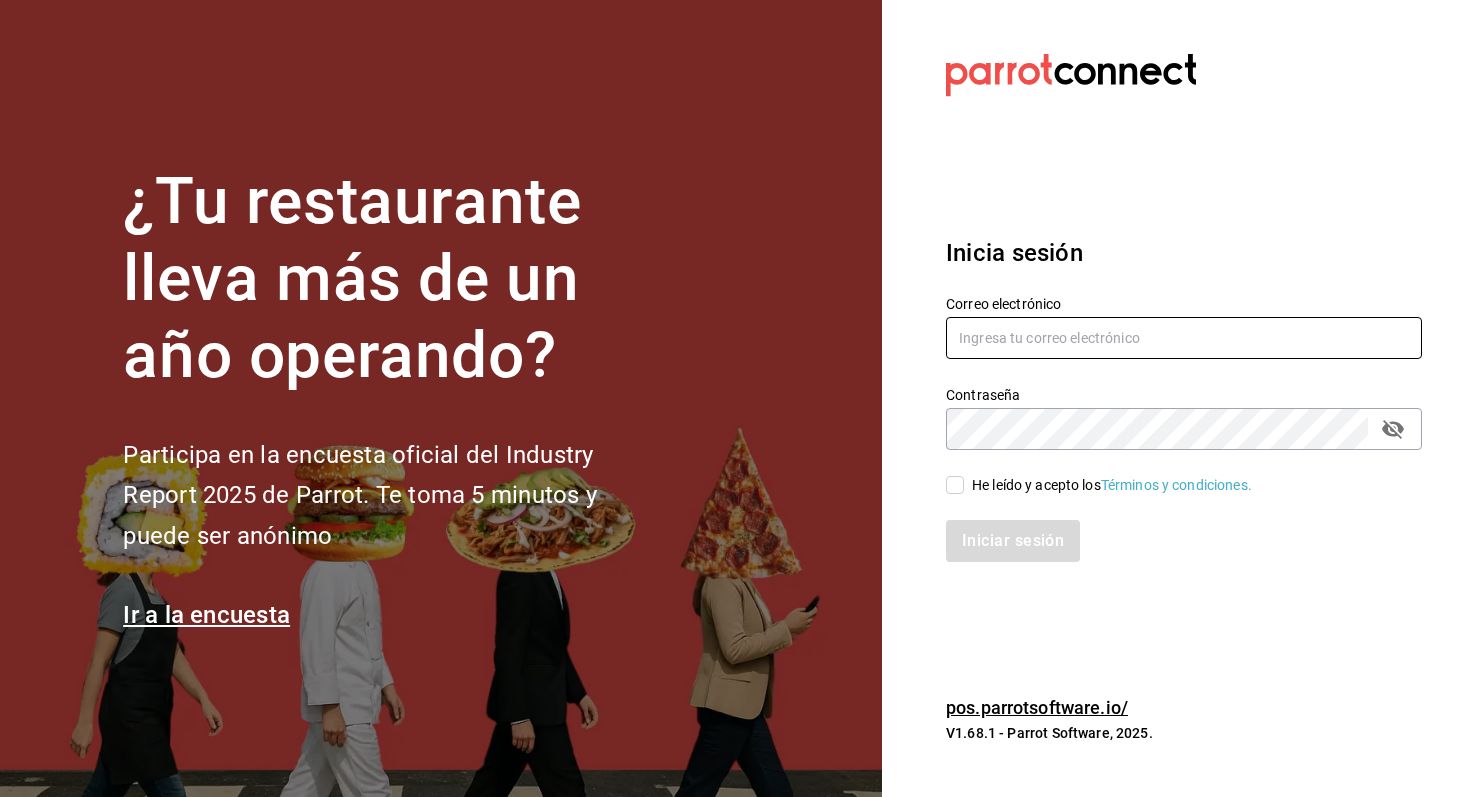 click at bounding box center [1184, 338] 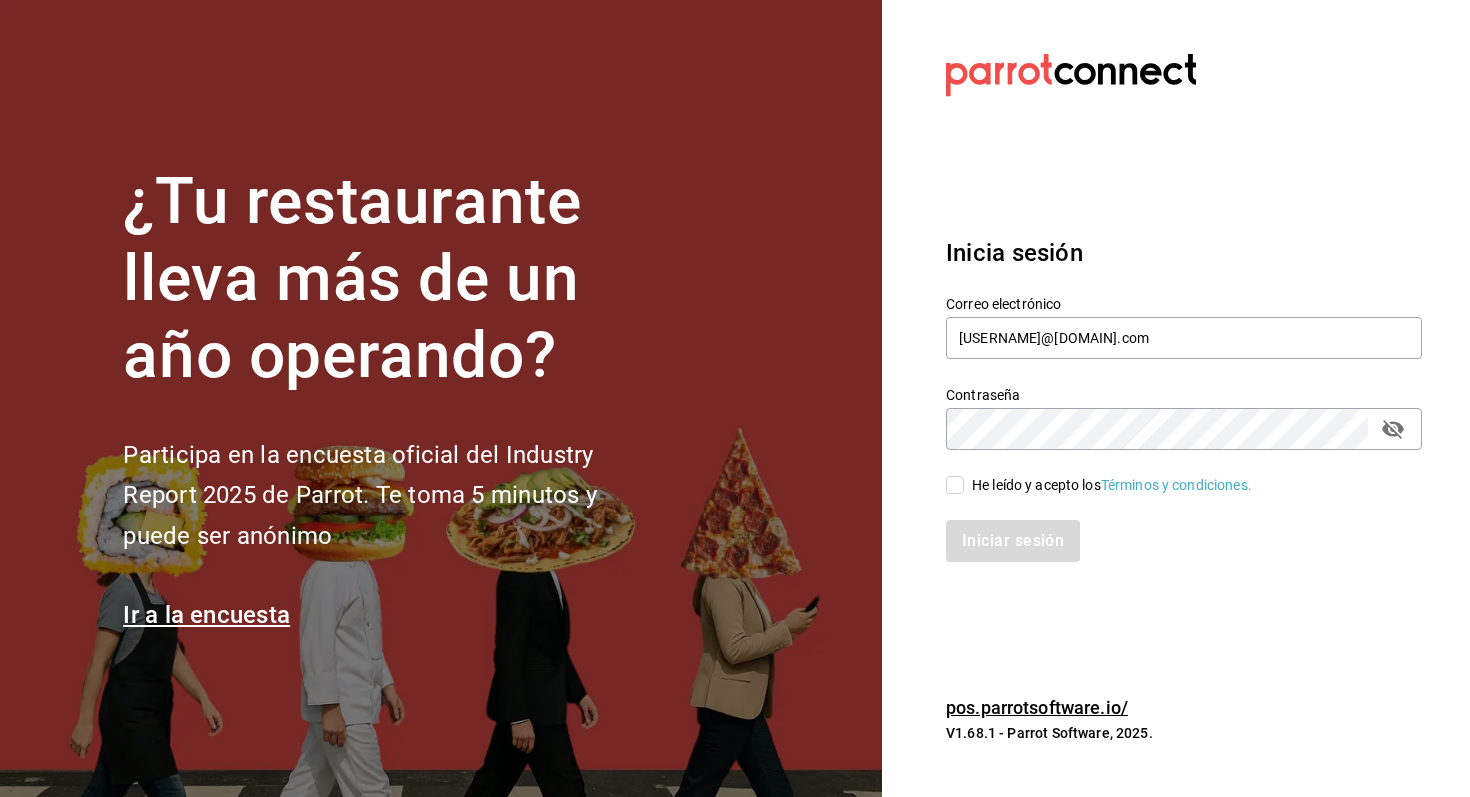 click on "He leído y acepto los  Términos y condiciones." at bounding box center (955, 485) 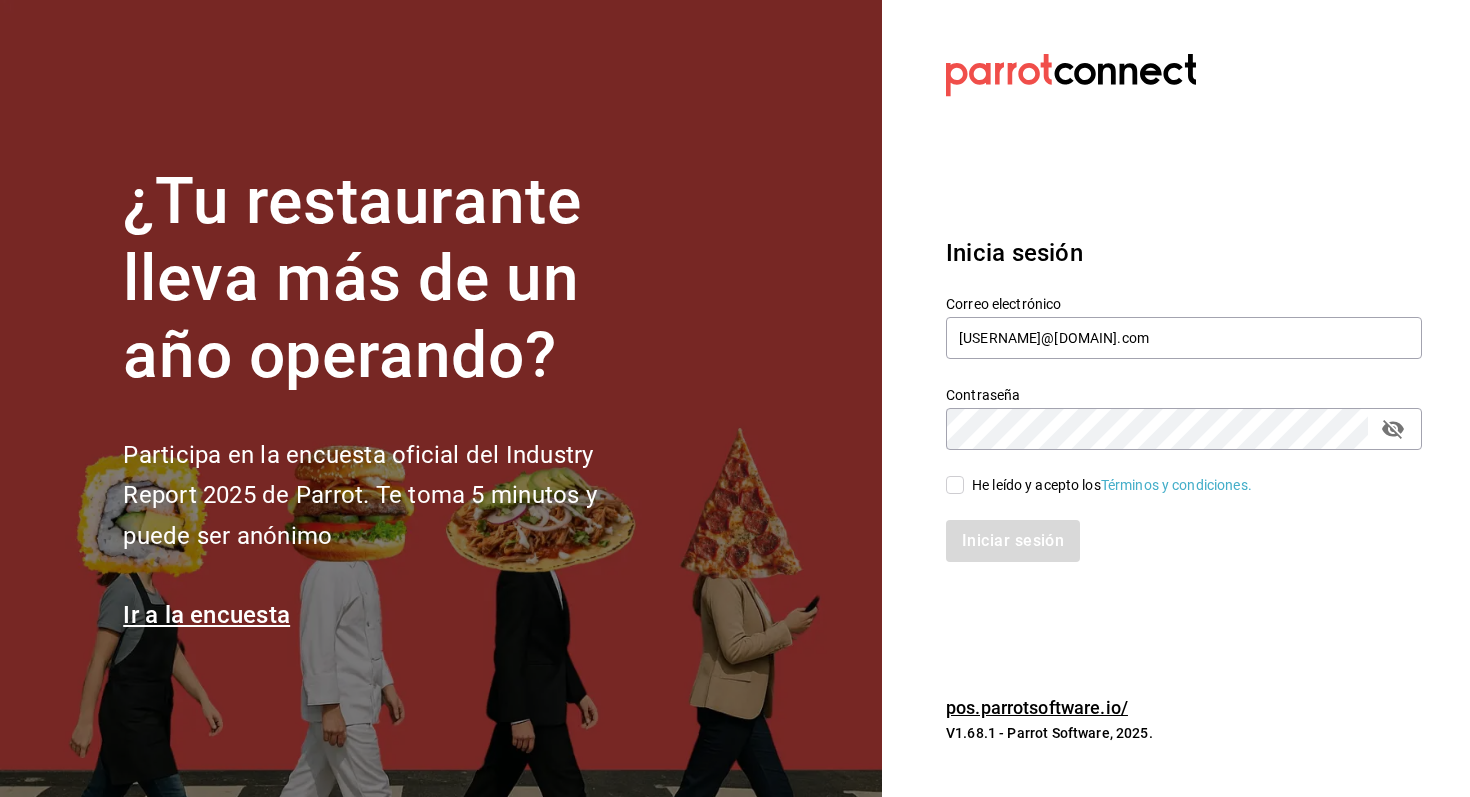 checkbox on "true" 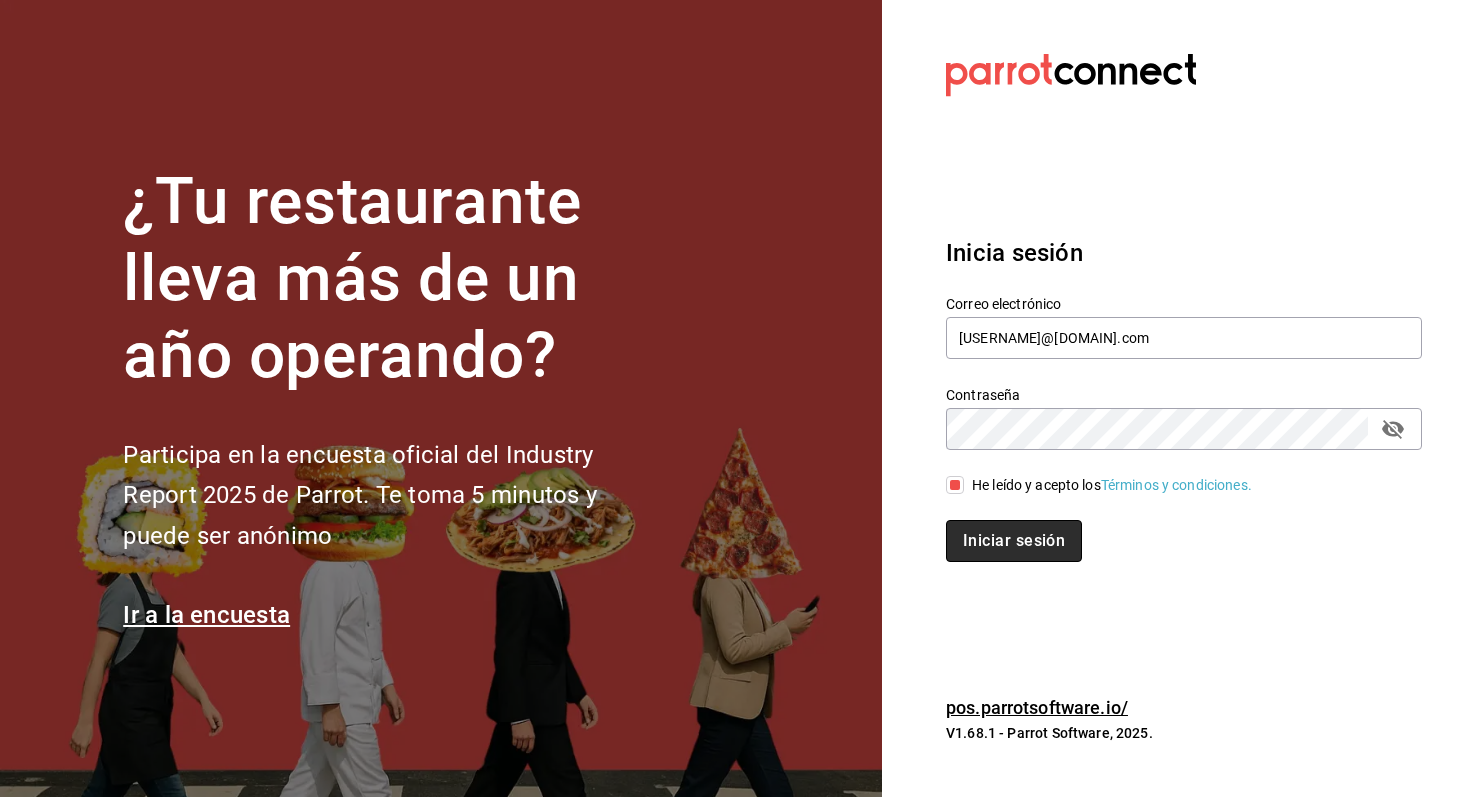 click on "Iniciar sesión" at bounding box center (1014, 541) 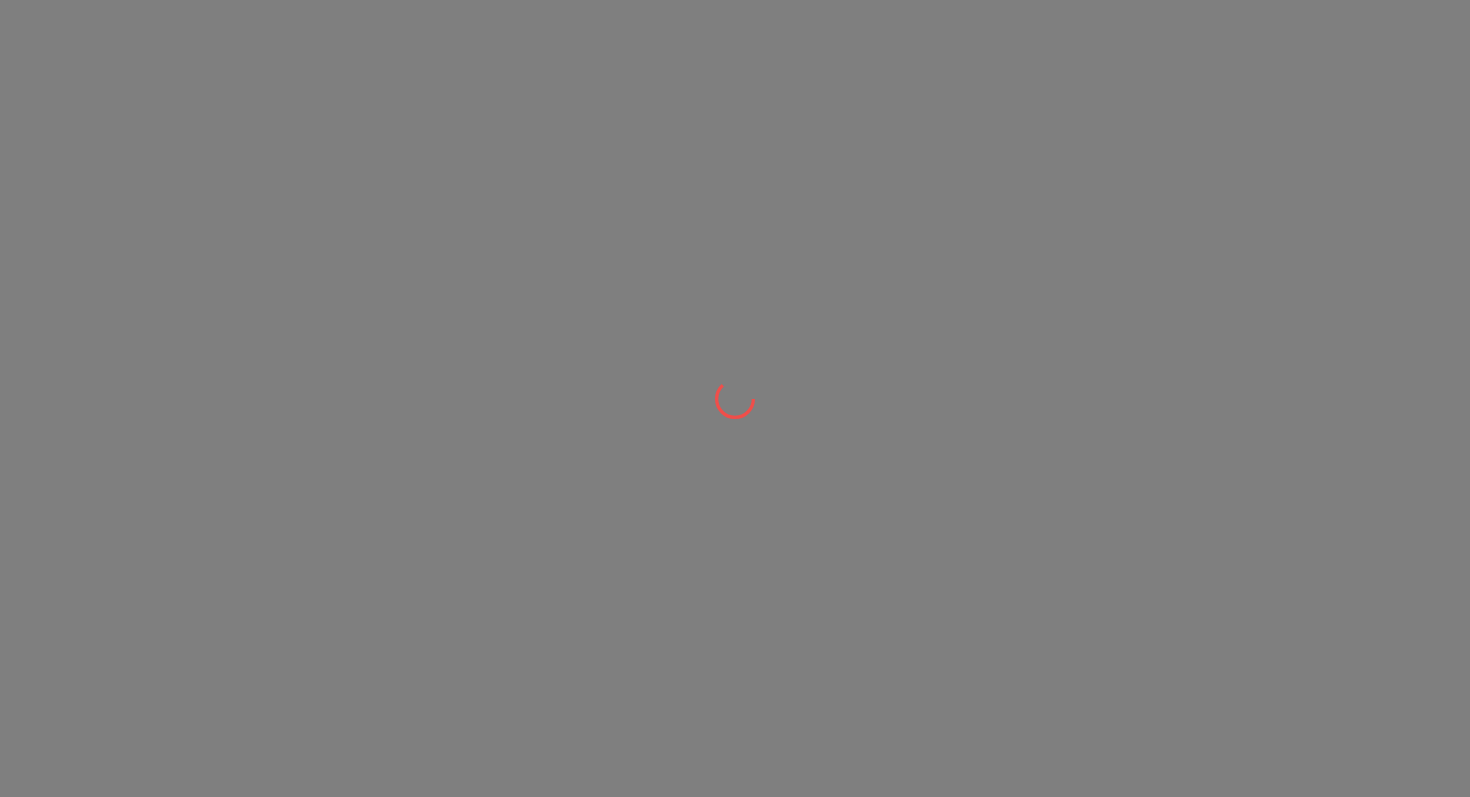scroll, scrollTop: 0, scrollLeft: 0, axis: both 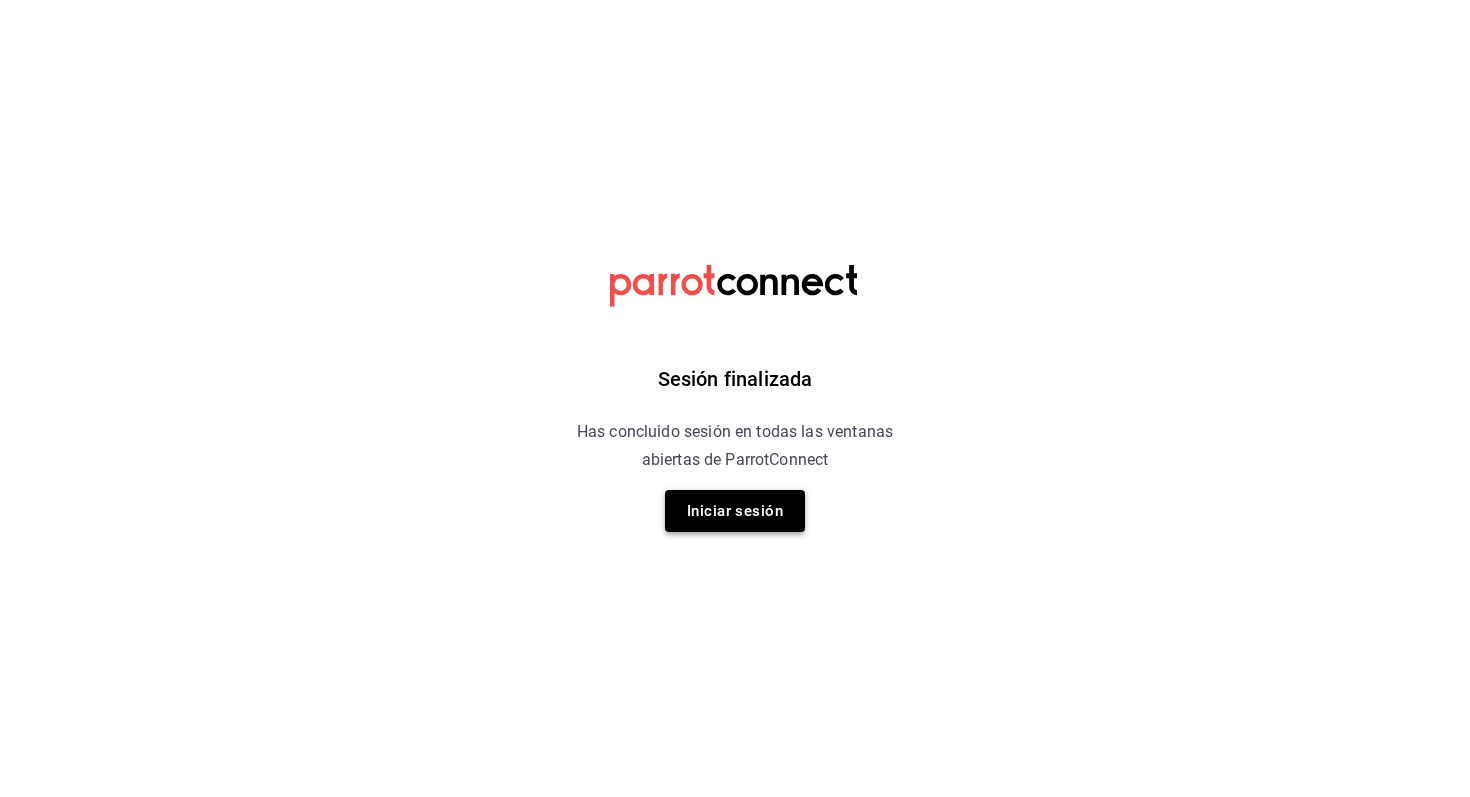 click on "Iniciar sesión" at bounding box center (735, 511) 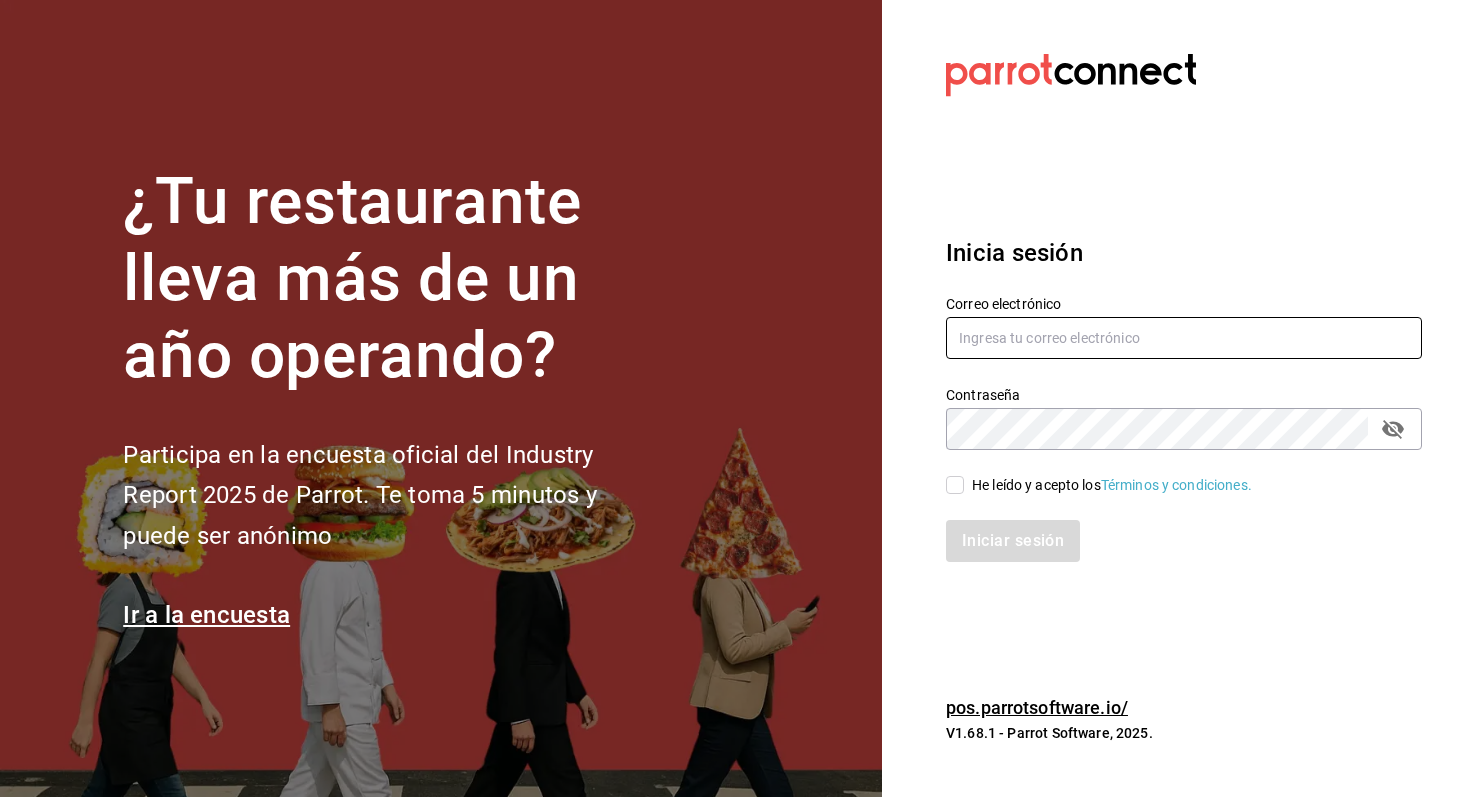 click at bounding box center [1184, 338] 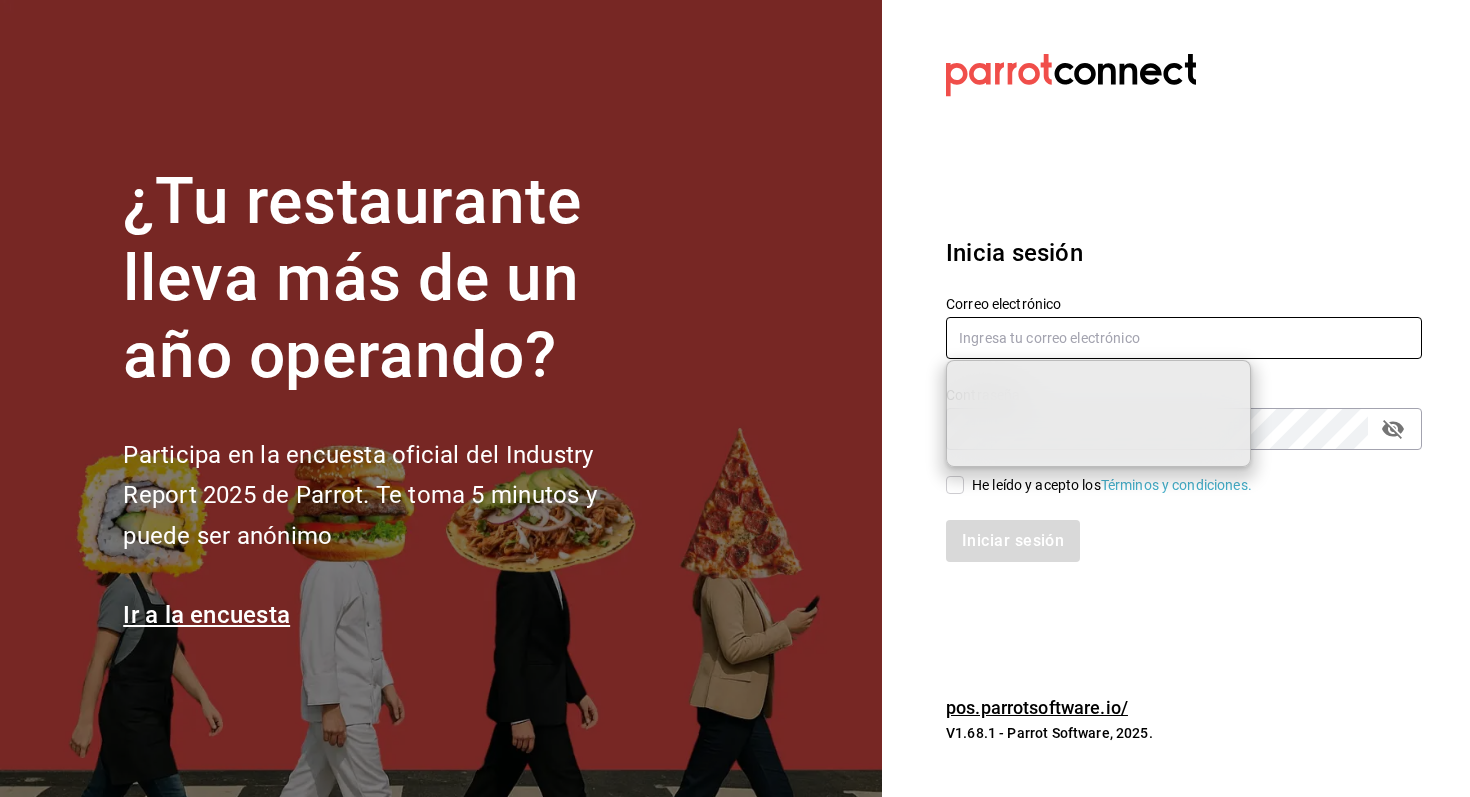type on "[USERNAME]@[DOMAIN].com" 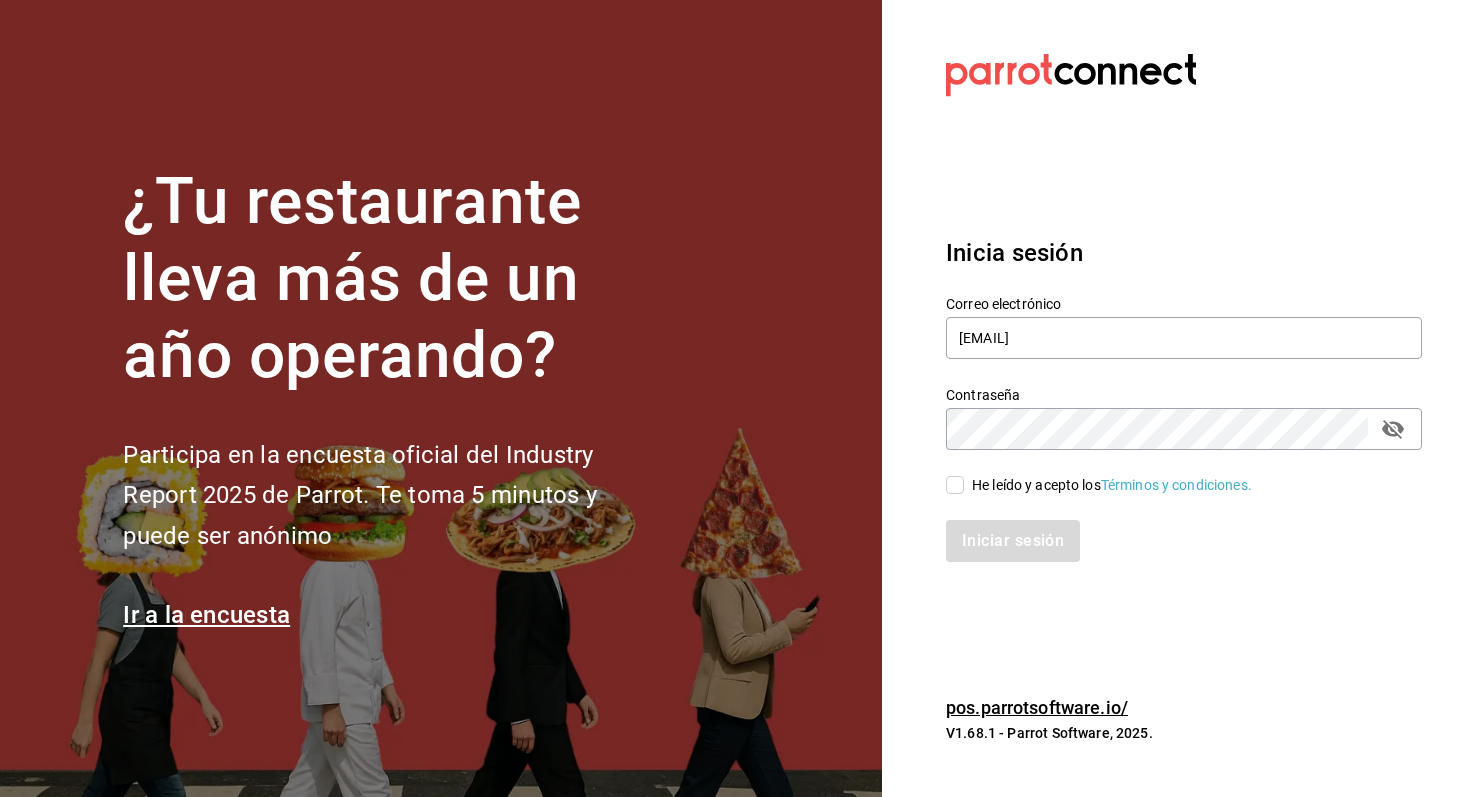 click on "He leído y acepto los  Términos y condiciones." at bounding box center [955, 485] 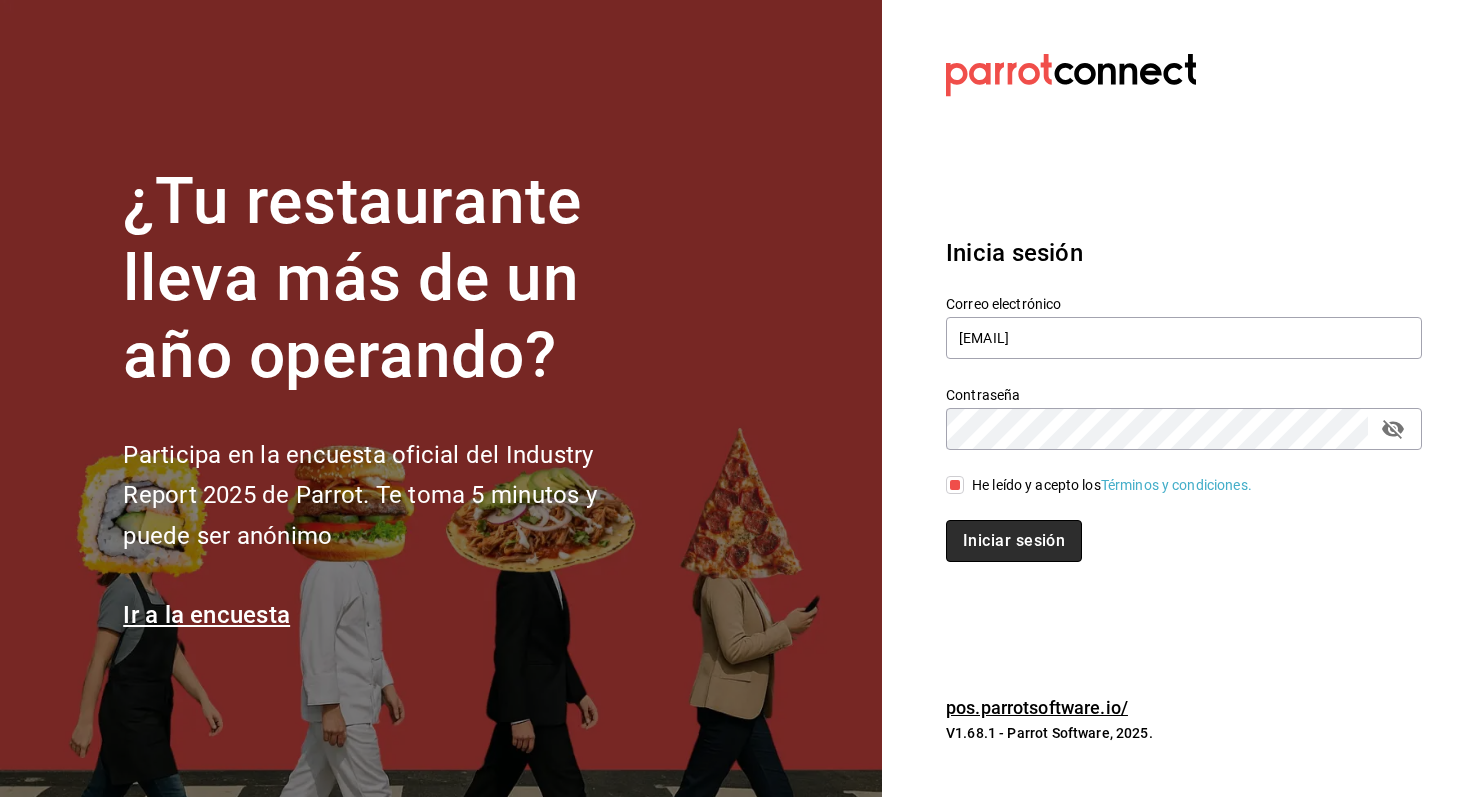 click on "Iniciar sesión" at bounding box center (1014, 541) 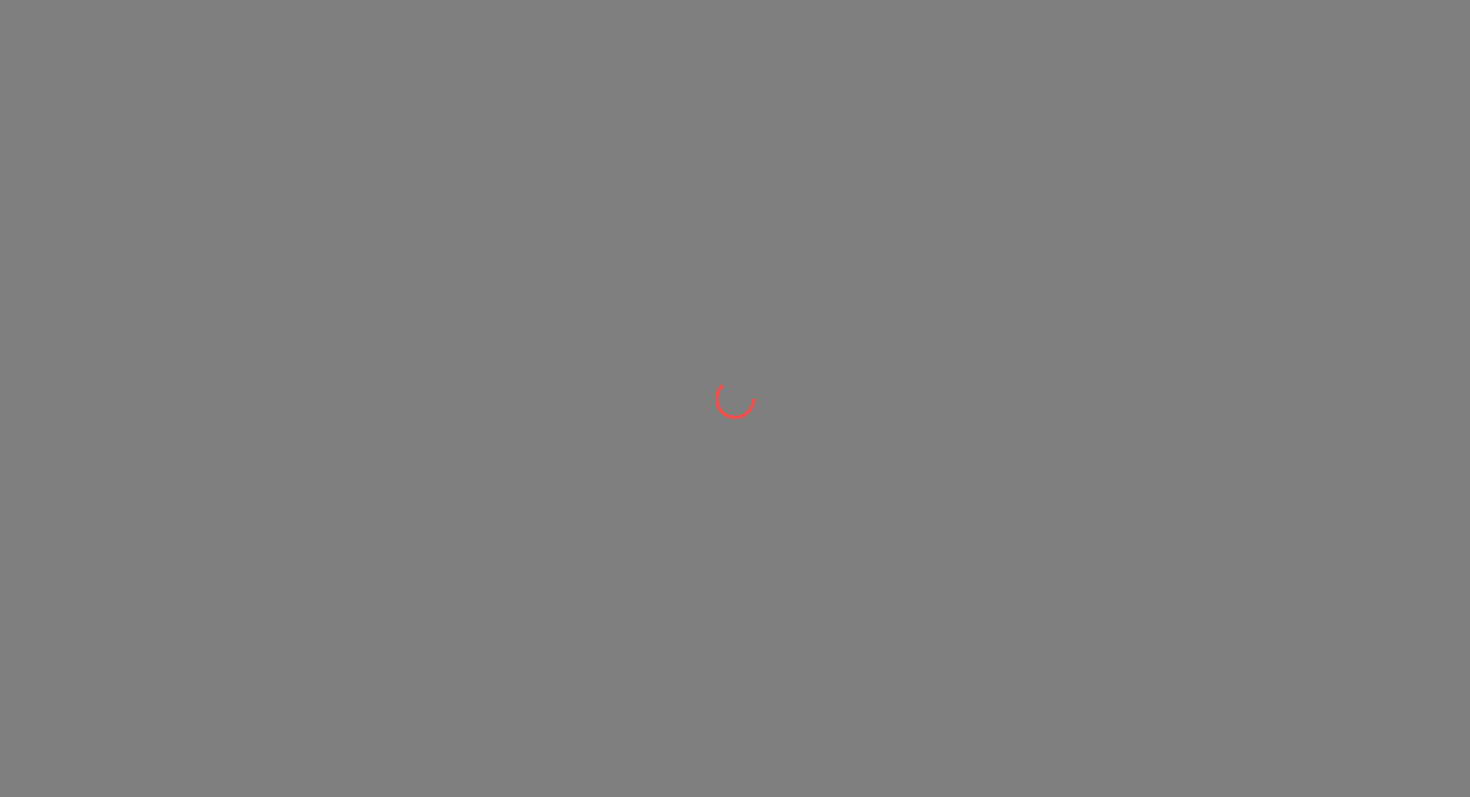 scroll, scrollTop: 0, scrollLeft: 0, axis: both 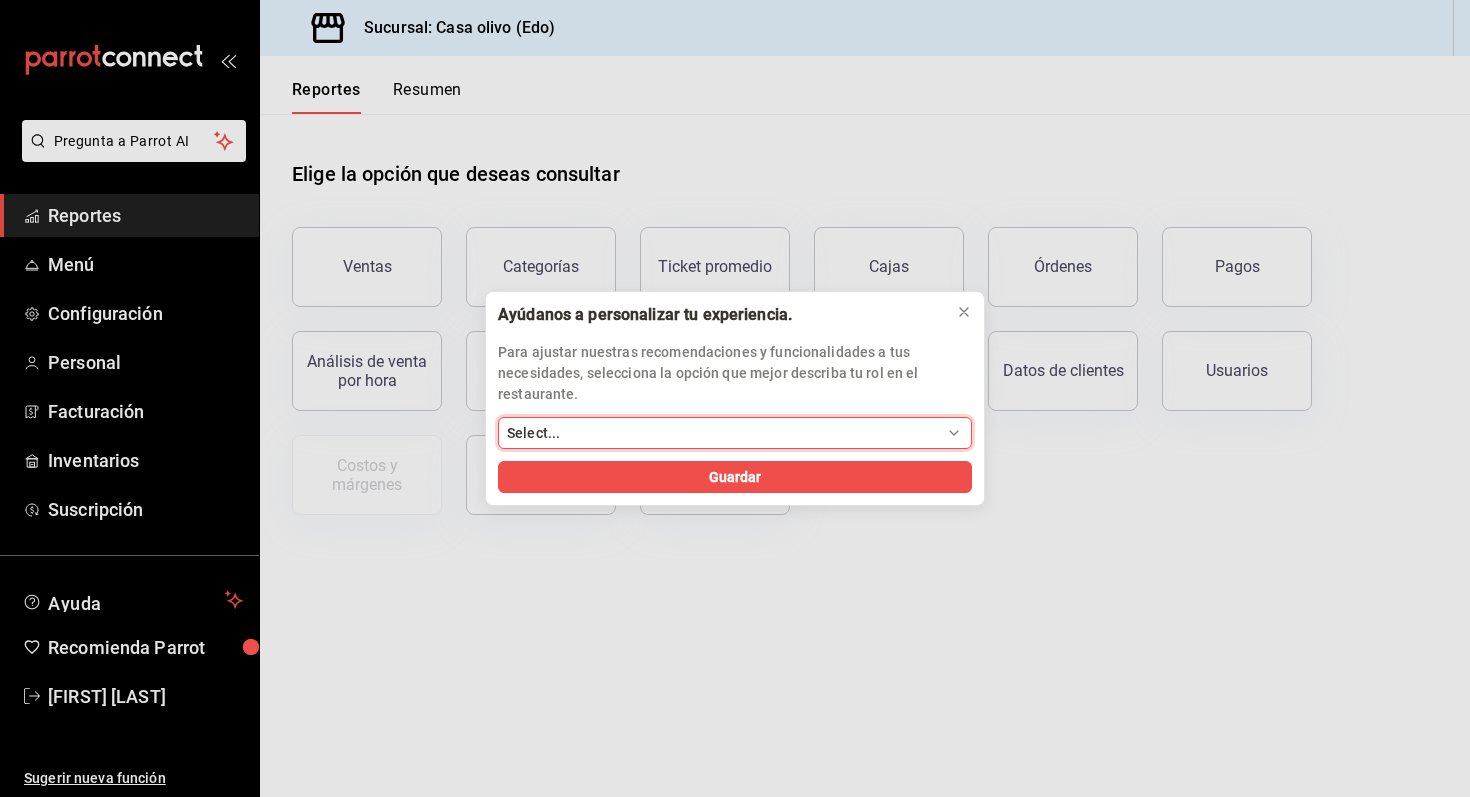 click on "Select... Dueño Administrador Gerente Cajero Mesero Chef Cocina Colaboradores Sistemas" at bounding box center (735, 433) 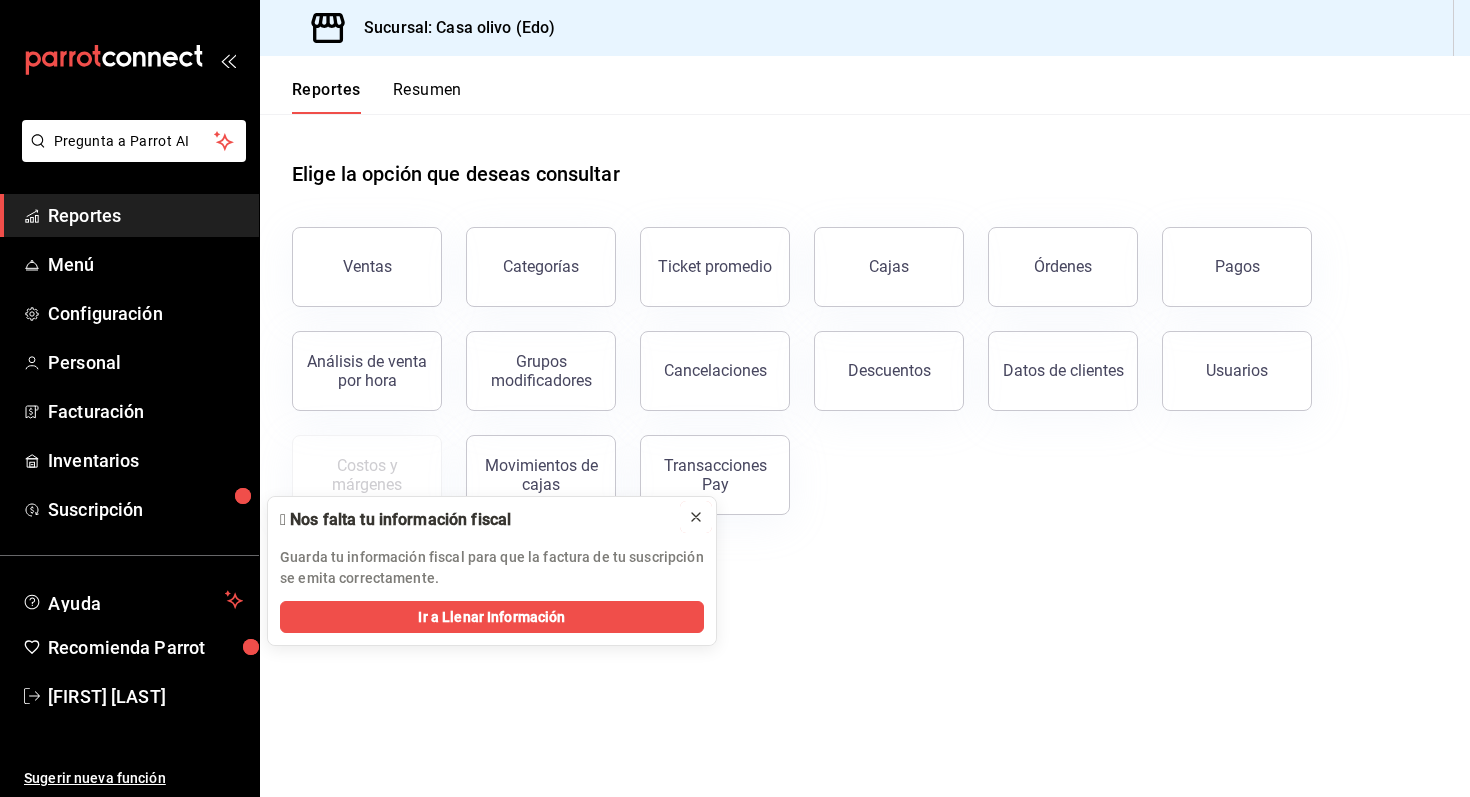 click 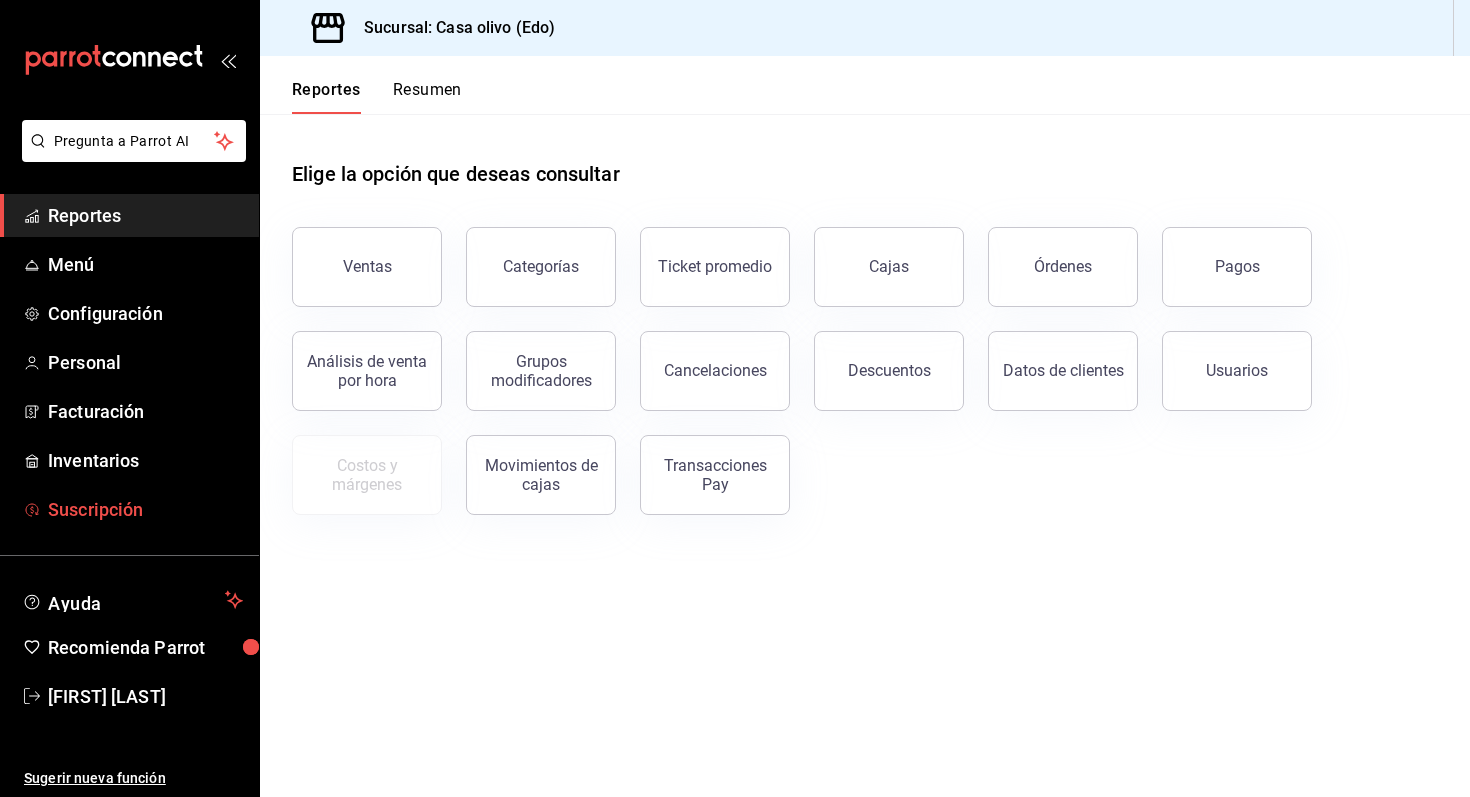 click on "Suscripción" at bounding box center (145, 509) 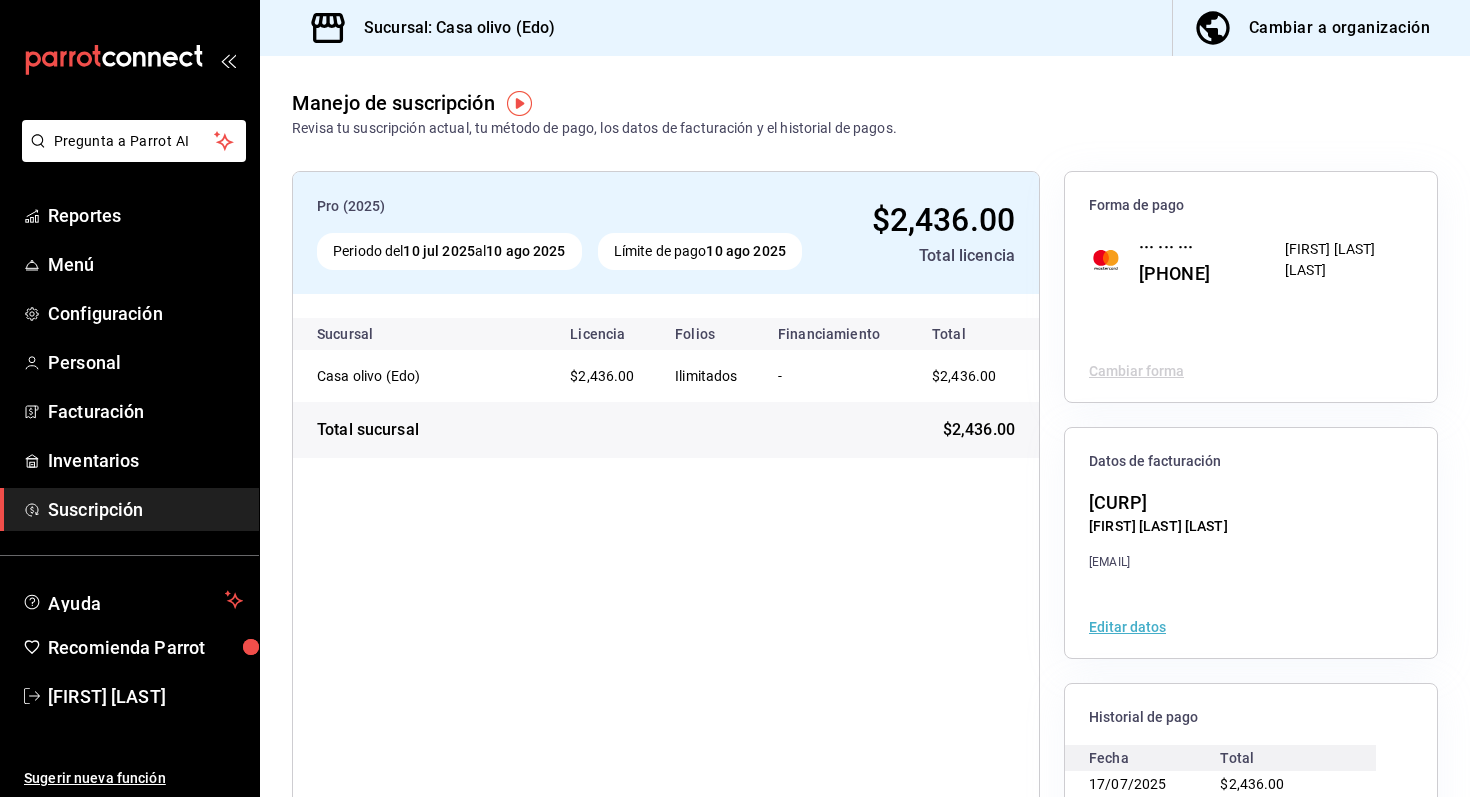 click on "Editar datos" at bounding box center (1251, 627) 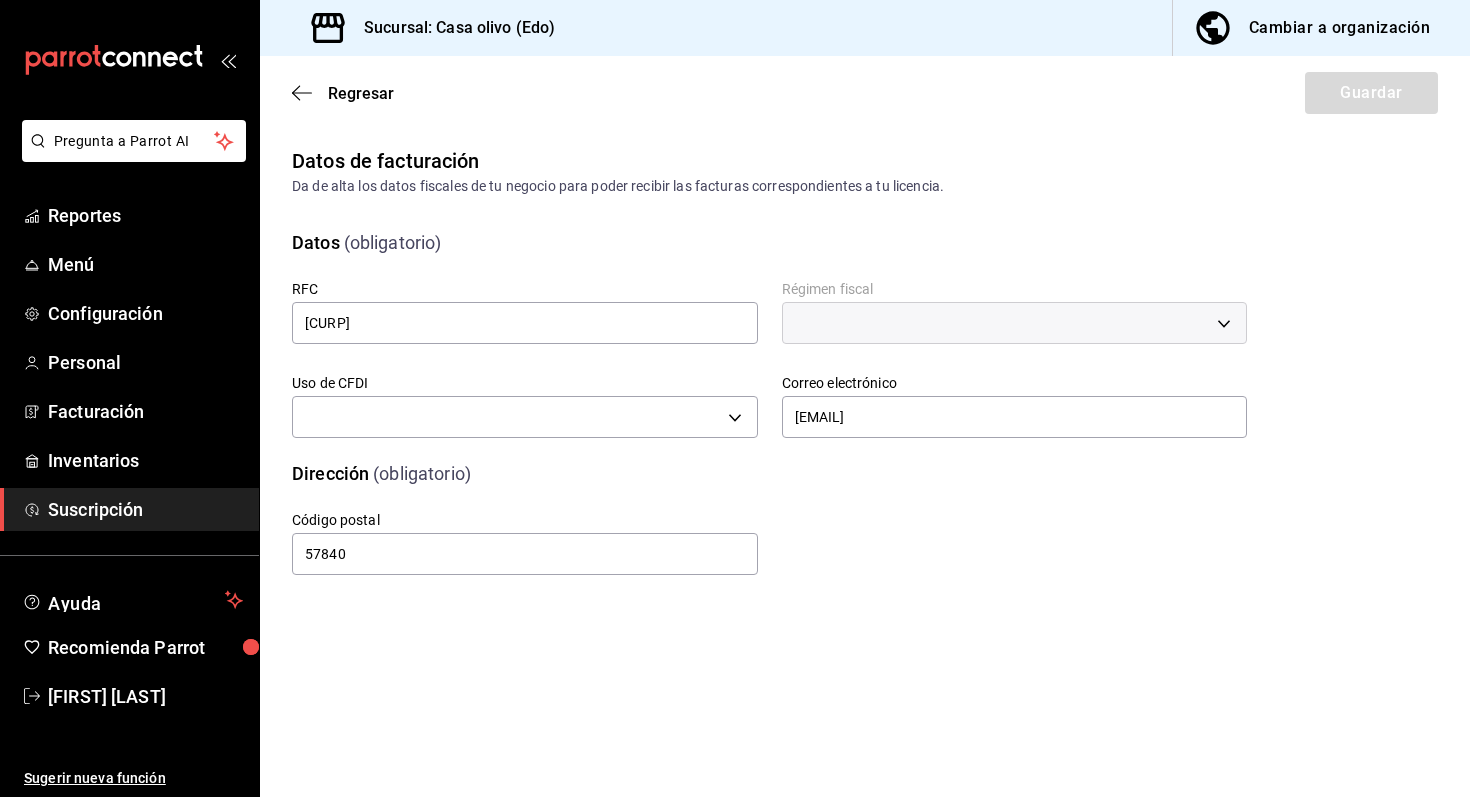 type 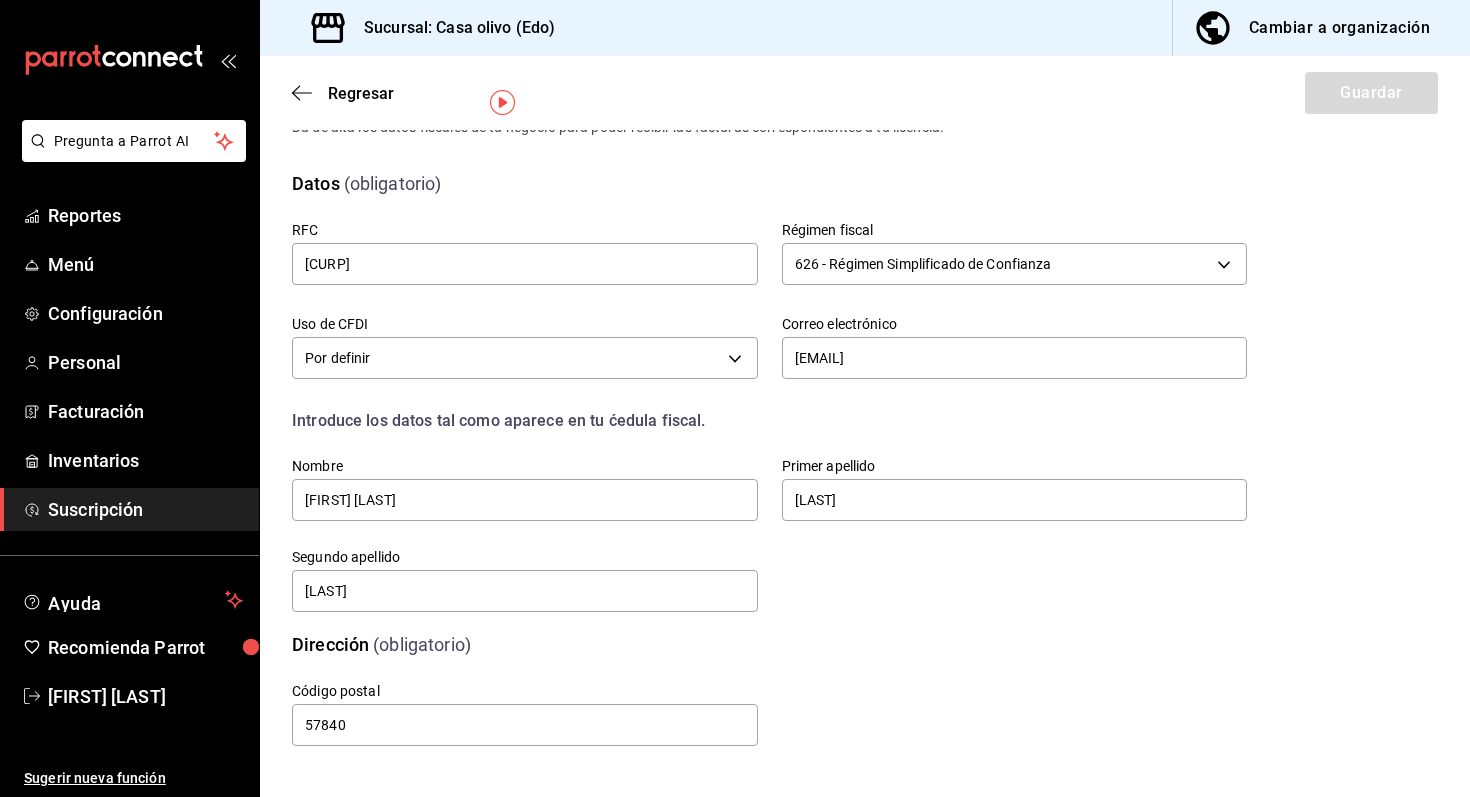 scroll, scrollTop: 0, scrollLeft: 0, axis: both 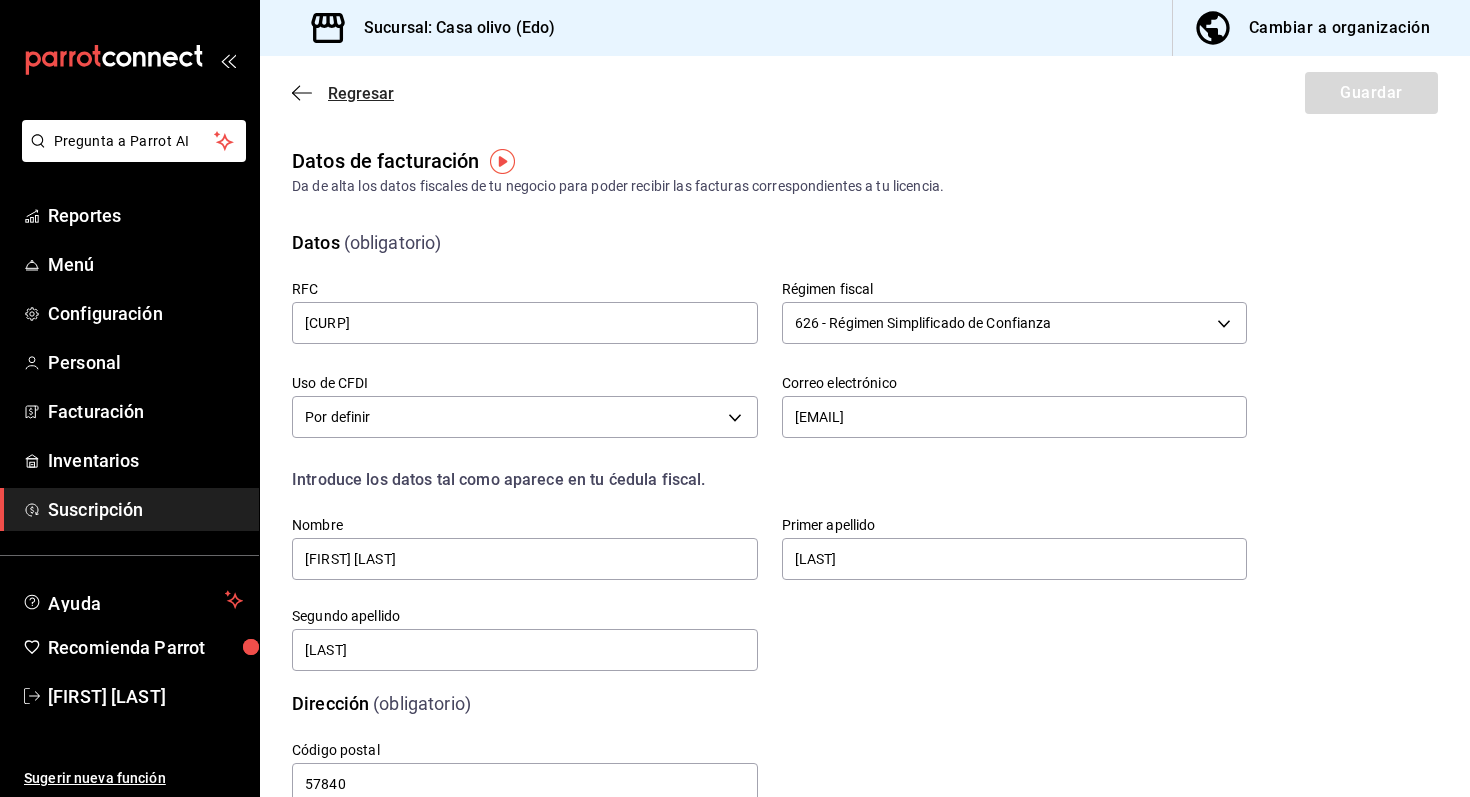 click 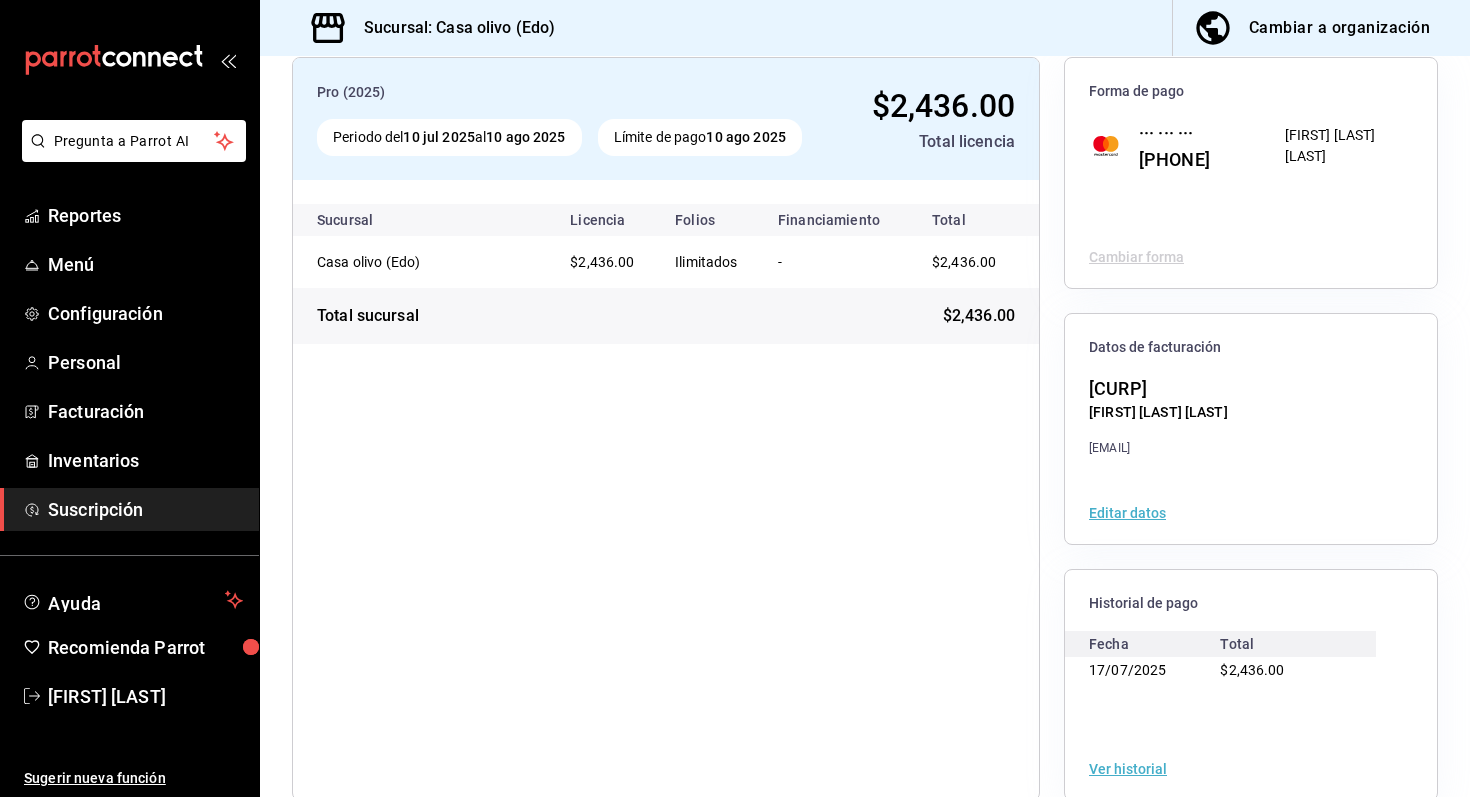 scroll, scrollTop: 115, scrollLeft: 0, axis: vertical 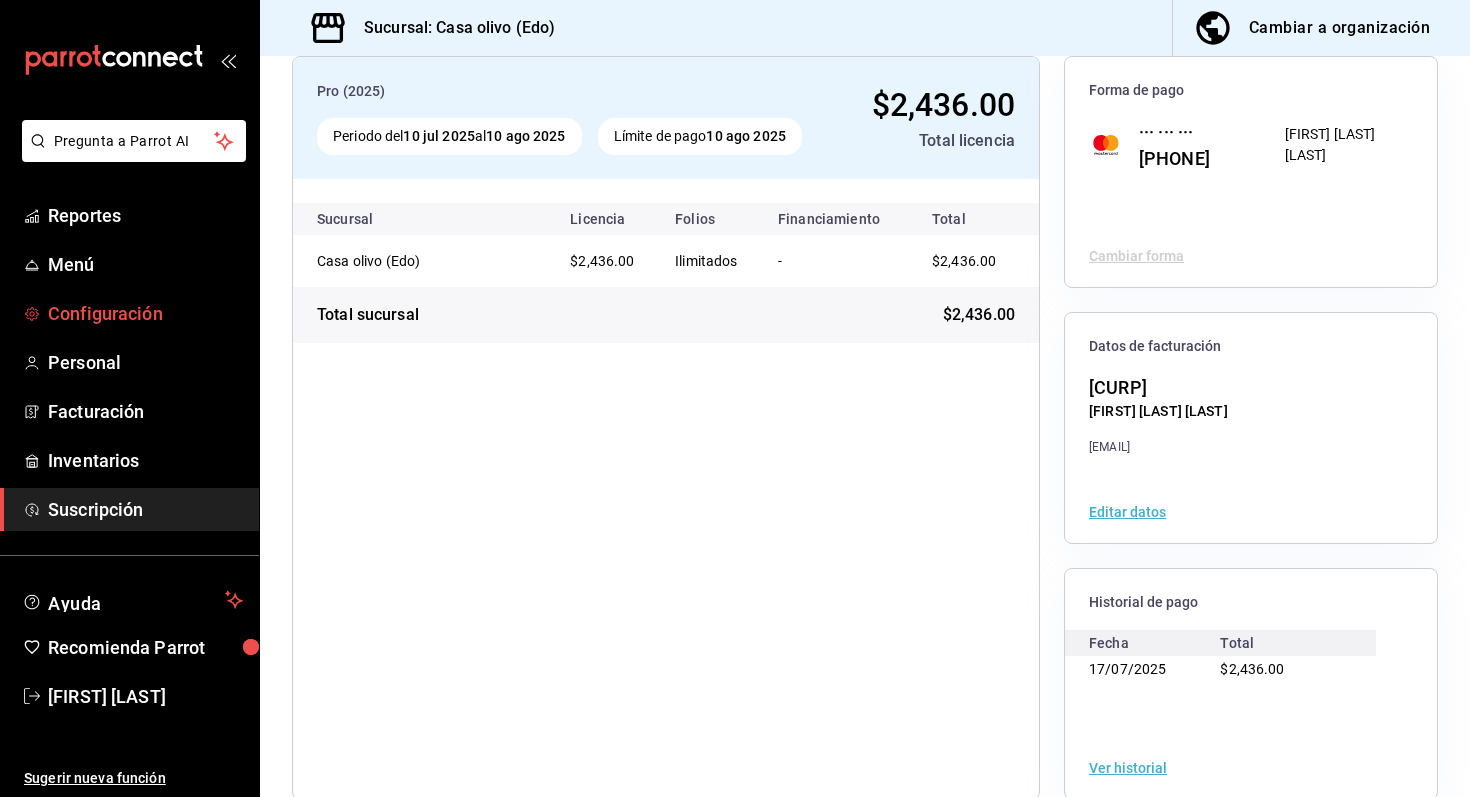 click on "Configuración" at bounding box center [145, 313] 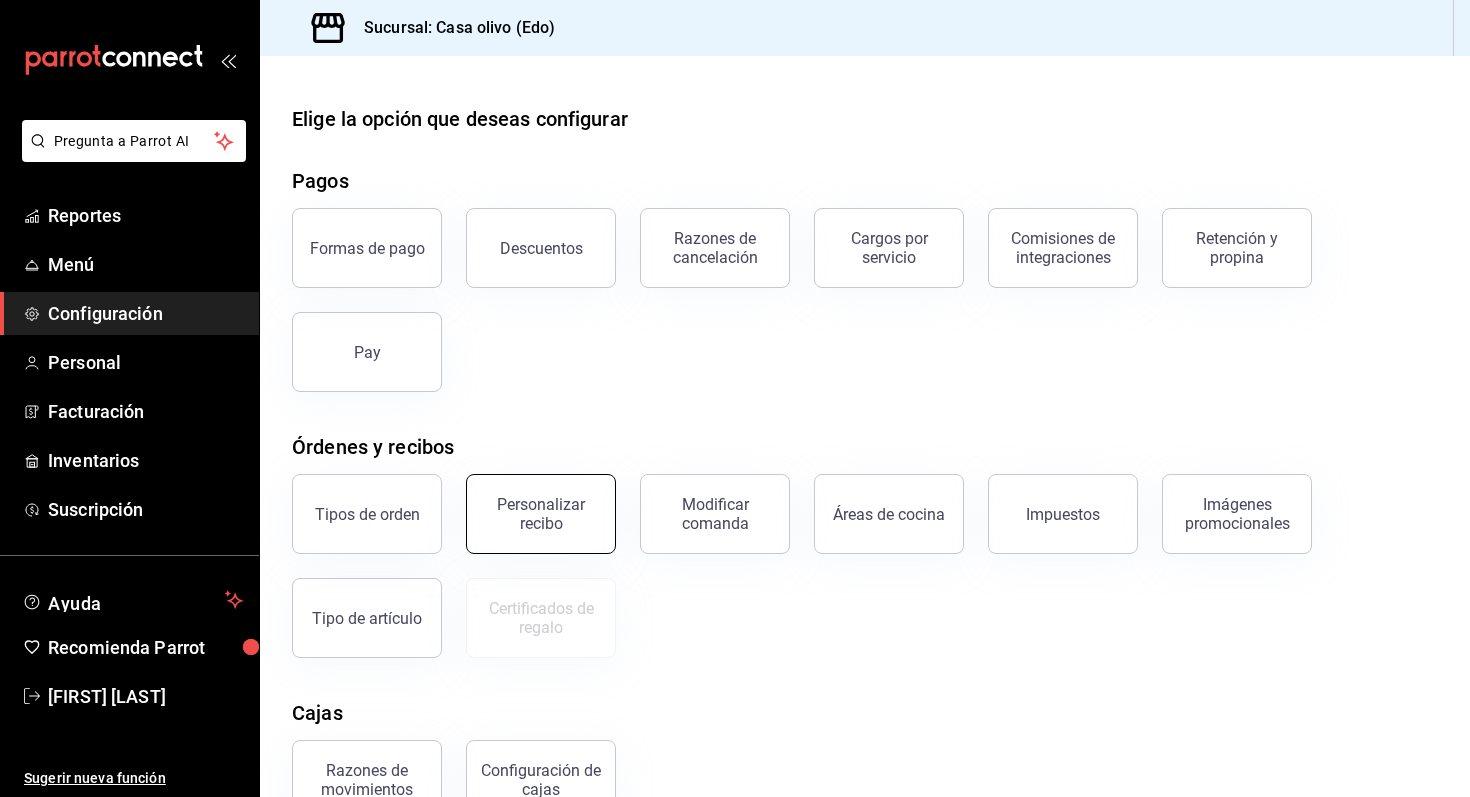 click on "Personalizar recibo" at bounding box center [541, 514] 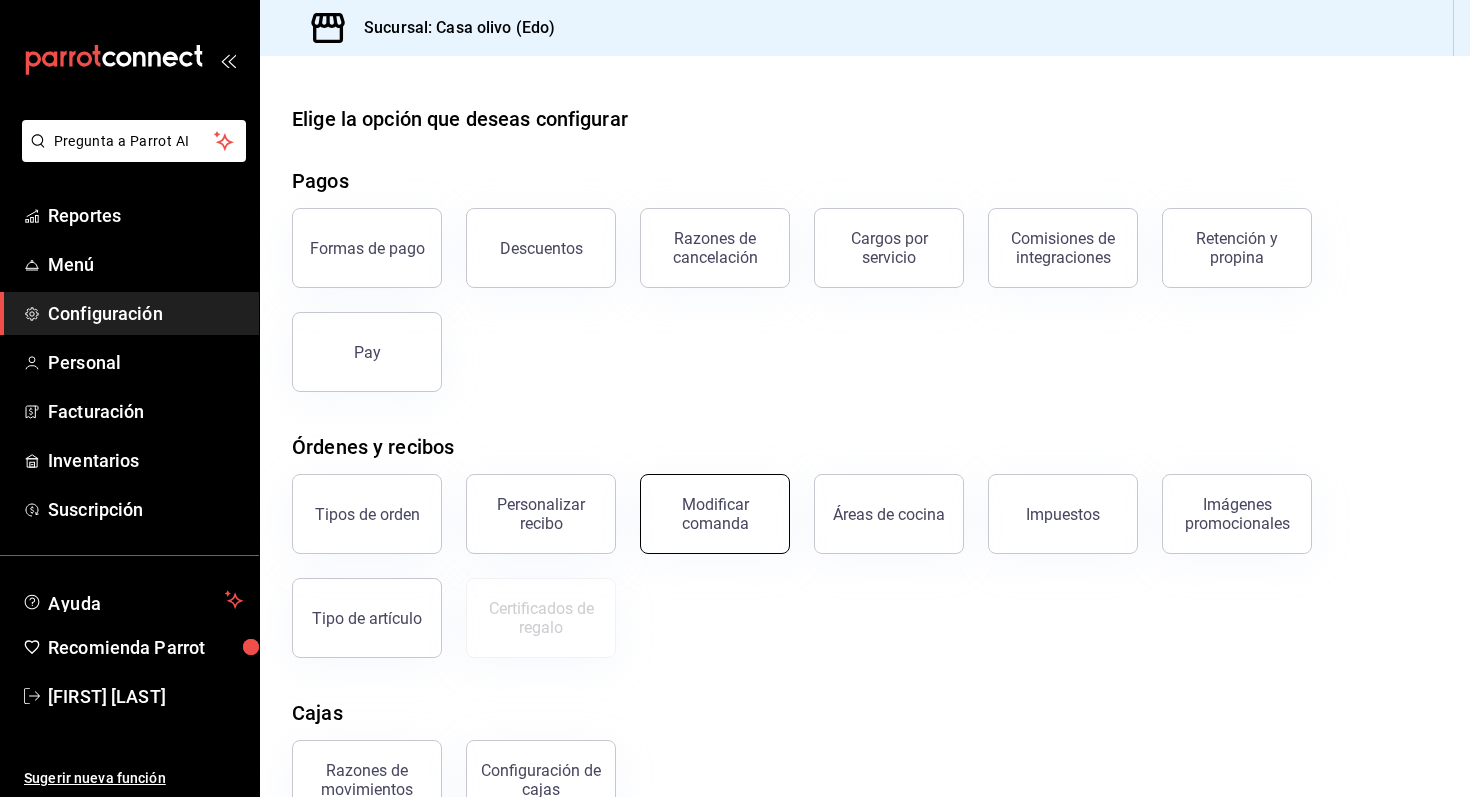 click on "Modificar comanda" at bounding box center [715, 514] 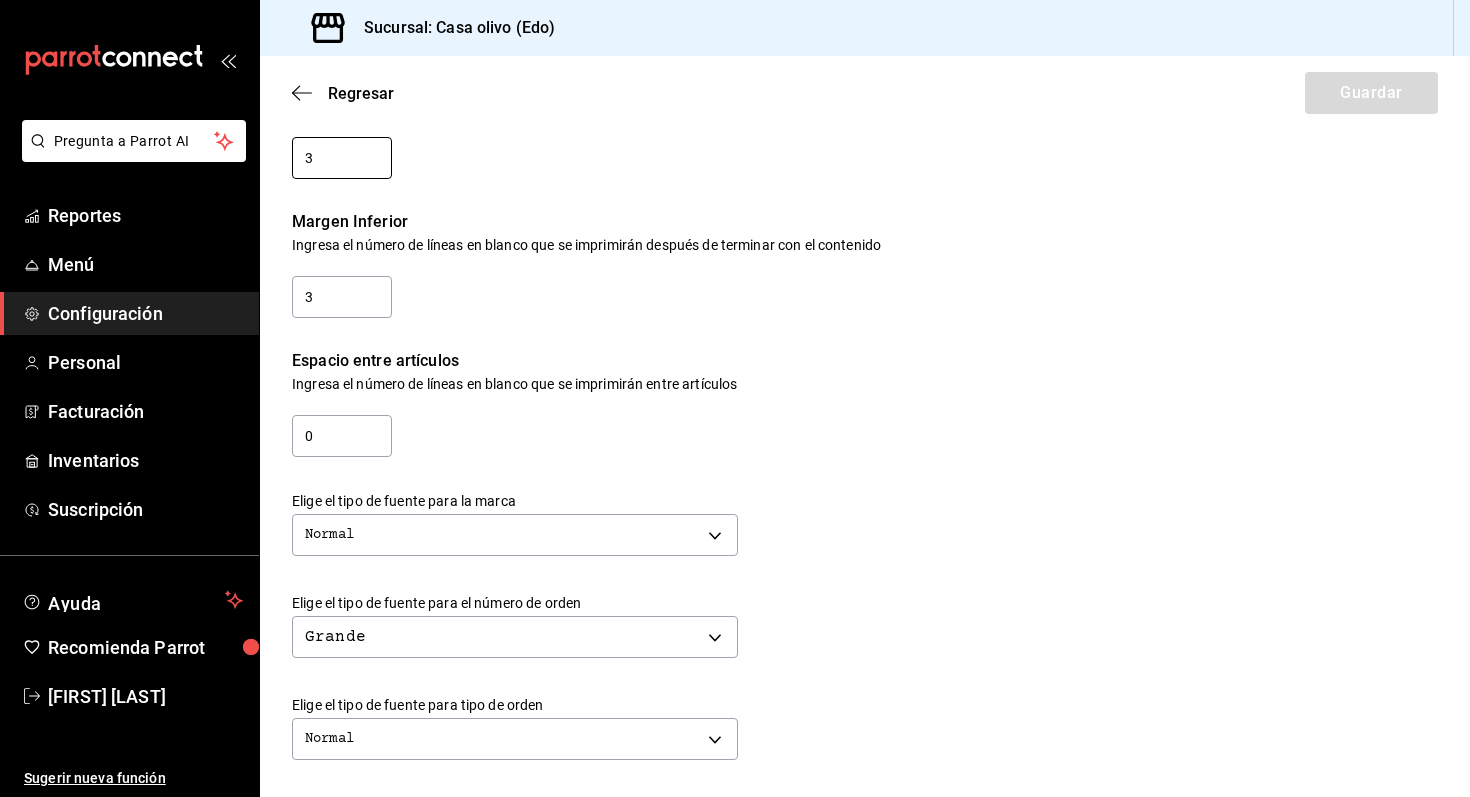 scroll, scrollTop: 0, scrollLeft: 0, axis: both 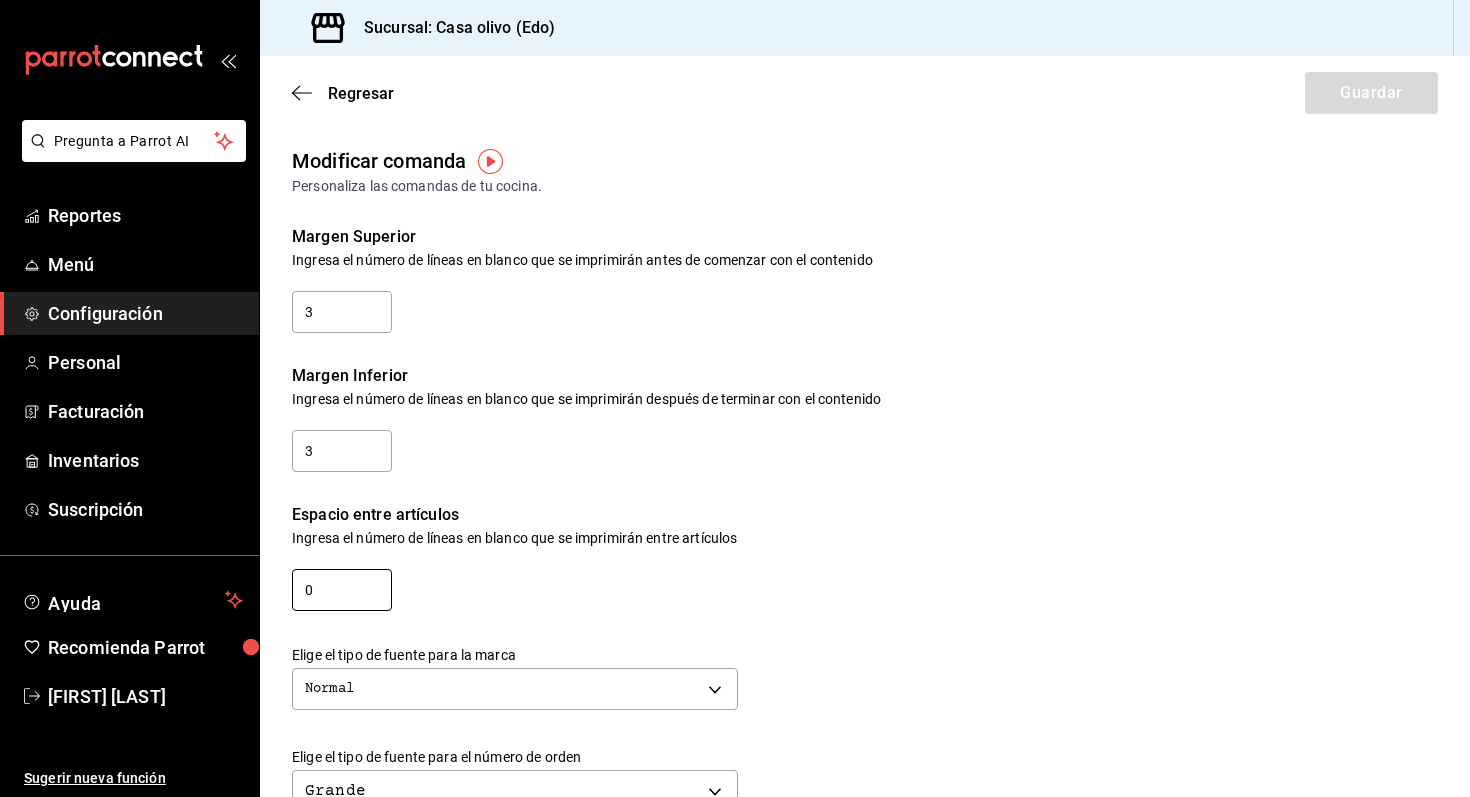 click on "0" at bounding box center [342, 590] 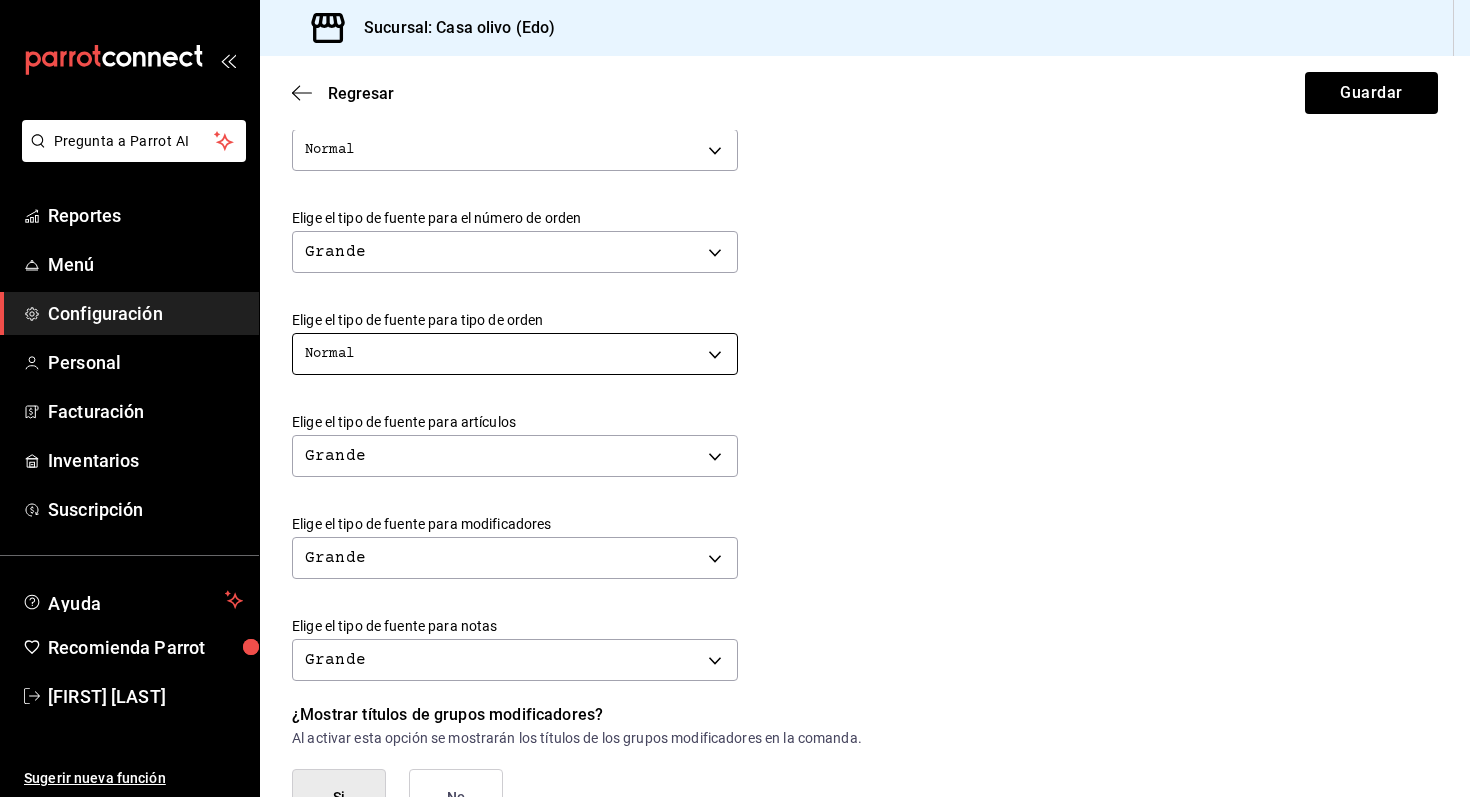 scroll, scrollTop: 541, scrollLeft: 0, axis: vertical 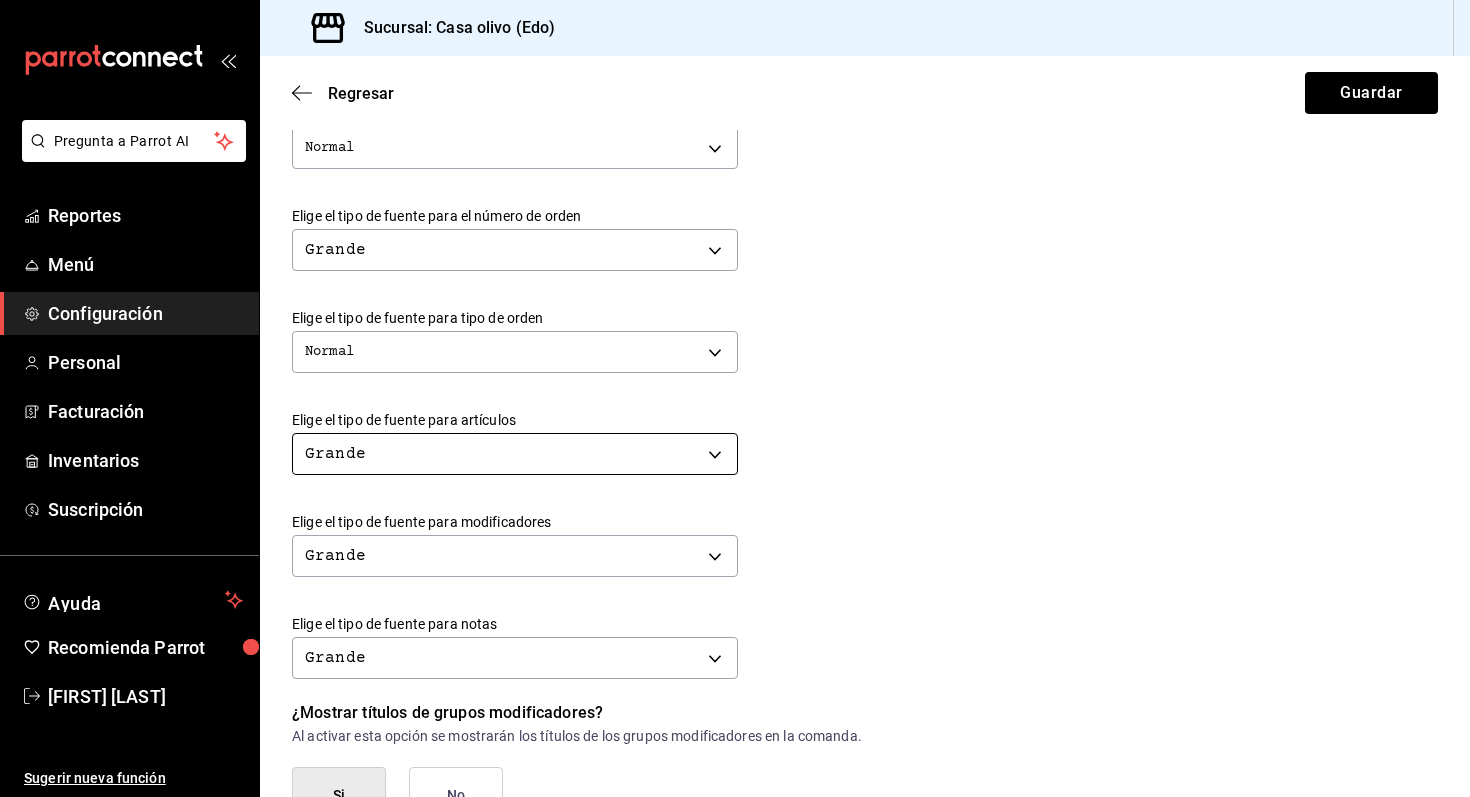 type on "1" 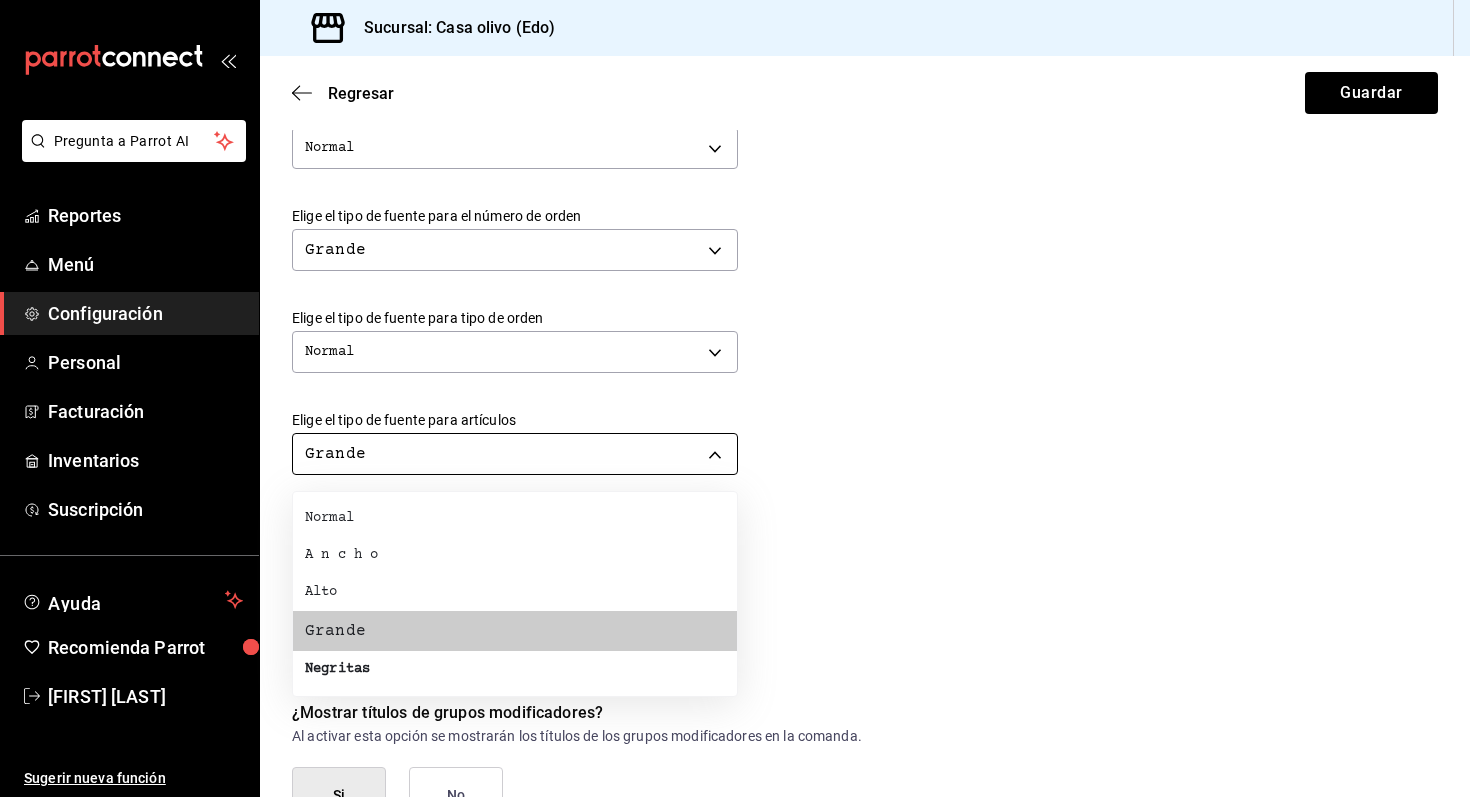 click at bounding box center (735, 398) 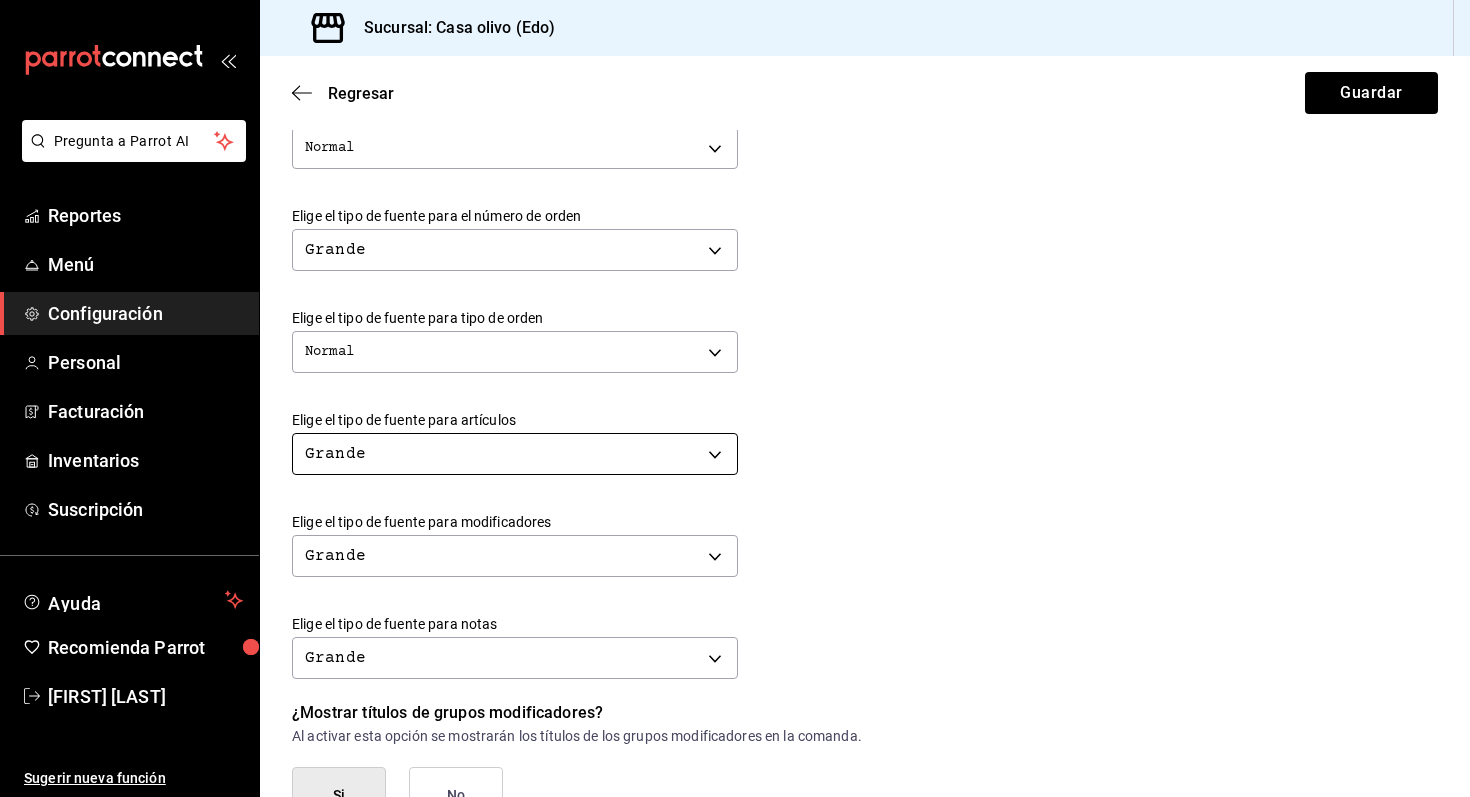 click on "Pregunta a Parrot AI Reportes   Menú   Configuración   Personal   Facturación   Inventarios   Suscripción   Ayuda Recomienda Parrot   [FIRST] [LAST]   Sugerir nueva función   Sucursal: Casa olivo (Edo) Regresar Guardar Modificar comanda Personaliza las comandas de tu cocina. Margen Superior Ingresa el número de líneas en blanco que se imprimirán antes de comenzar con el contenido 3 Margen Inferior Ingresa el número de líneas en blanco que se imprimirán después de terminar con el contenido 3 Espacio entre artículos Ingresa el número de líneas en blanco que se imprimirán entre artículos 1 Elige el tipo de fuente para la marca Normal NORMAL Elige el tipo de fuente para el número de orden Grande   BIG Elige el tipo de fuente para tipo de orden Normal   NORMAL Elige el tipo de fuente para artículos Grande BIG Elige el tipo de fuente para modificadores Grande BIG Elige el tipo de fuente para notas Grande BIG ¿Mostrar títulos de grupos modificadores? Si No Múltiples áreas de cocina a una comanda" at bounding box center (735, 398) 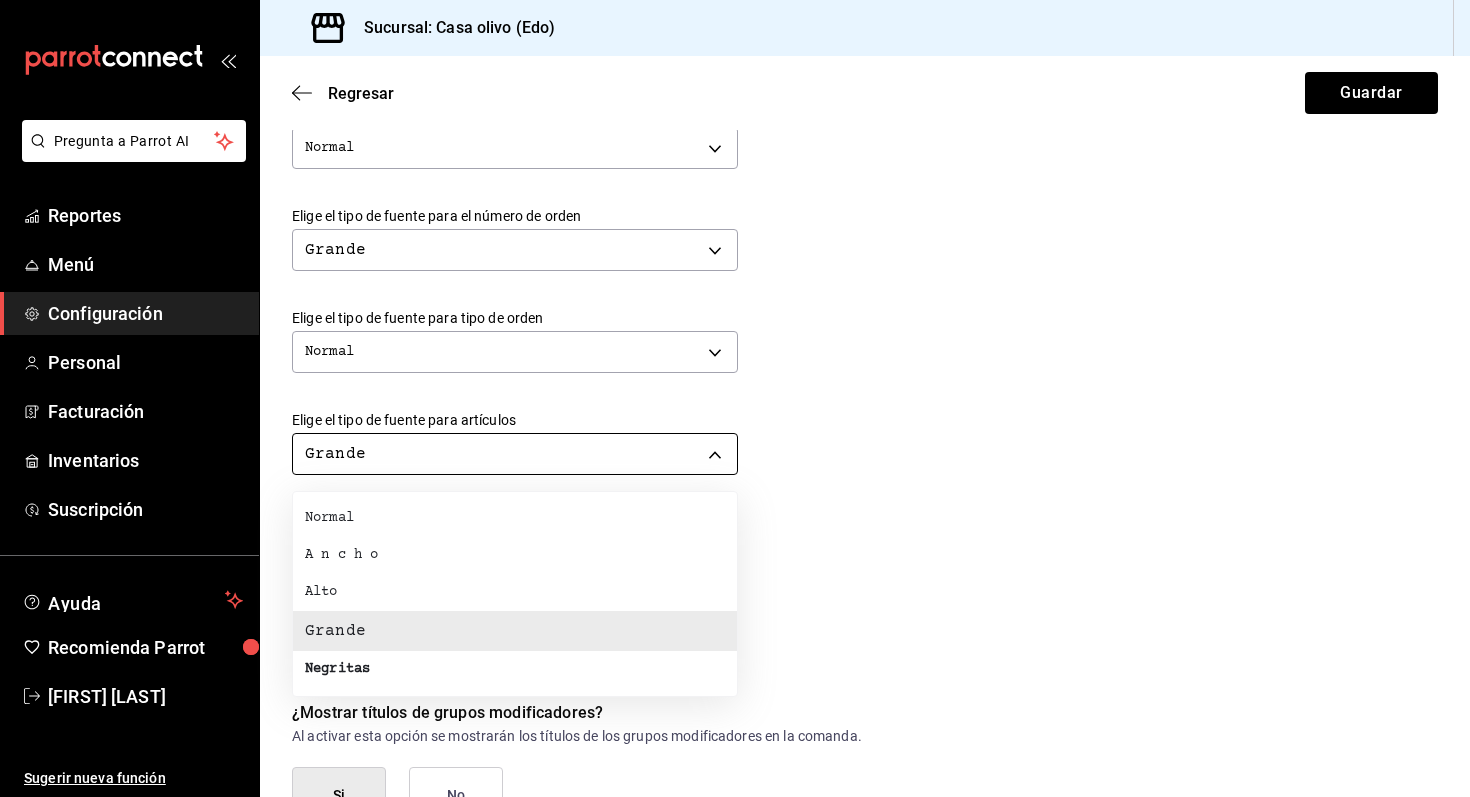 click at bounding box center (735, 398) 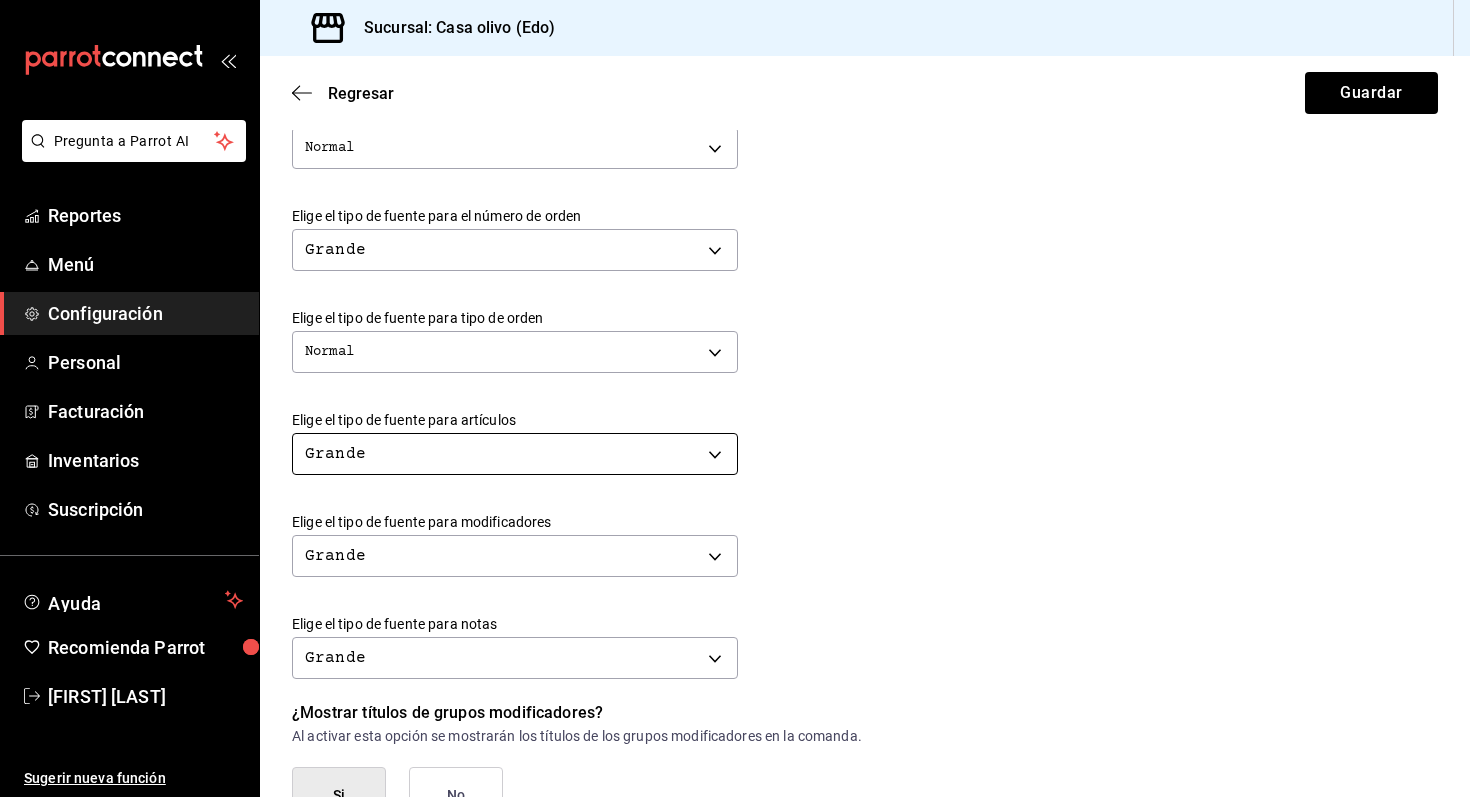 click on "Pregunta a Parrot AI Reportes   Menú   Configuración   Personal   Facturación   Inventarios   Suscripción   Ayuda Recomienda Parrot   [FIRST] [LAST]   Sugerir nueva función   Sucursal: Casa olivo (Edo) Regresar Guardar Modificar comanda Personaliza las comandas de tu cocina. Margen Superior Ingresa el número de líneas en blanco que se imprimirán antes de comenzar con el contenido 3 Margen Inferior Ingresa el número de líneas en blanco que se imprimirán después de terminar con el contenido 3 Espacio entre artículos Ingresa el número de líneas en blanco que se imprimirán entre artículos 1 Elige el tipo de fuente para la marca Normal NORMAL Elige el tipo de fuente para el número de orden Grande   BIG Elige el tipo de fuente para tipo de orden Normal   NORMAL Elige el tipo de fuente para artículos Grande BIG Elige el tipo de fuente para modificadores Grande BIG Elige el tipo de fuente para notas Grande BIG ¿Mostrar títulos de grupos modificadores? Si No Múltiples áreas de cocina a una comanda" at bounding box center [735, 398] 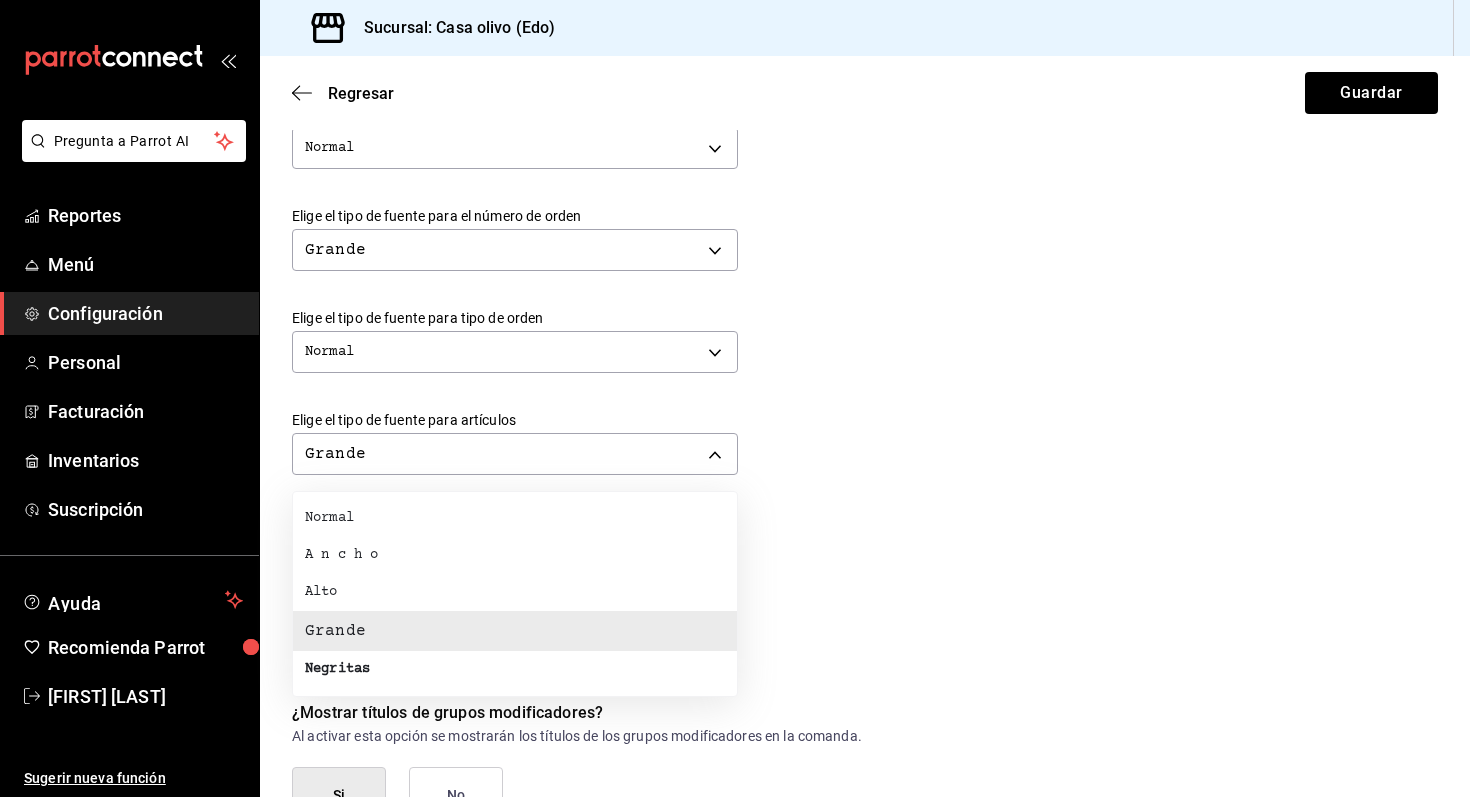 click on "Negritas" at bounding box center (515, 669) 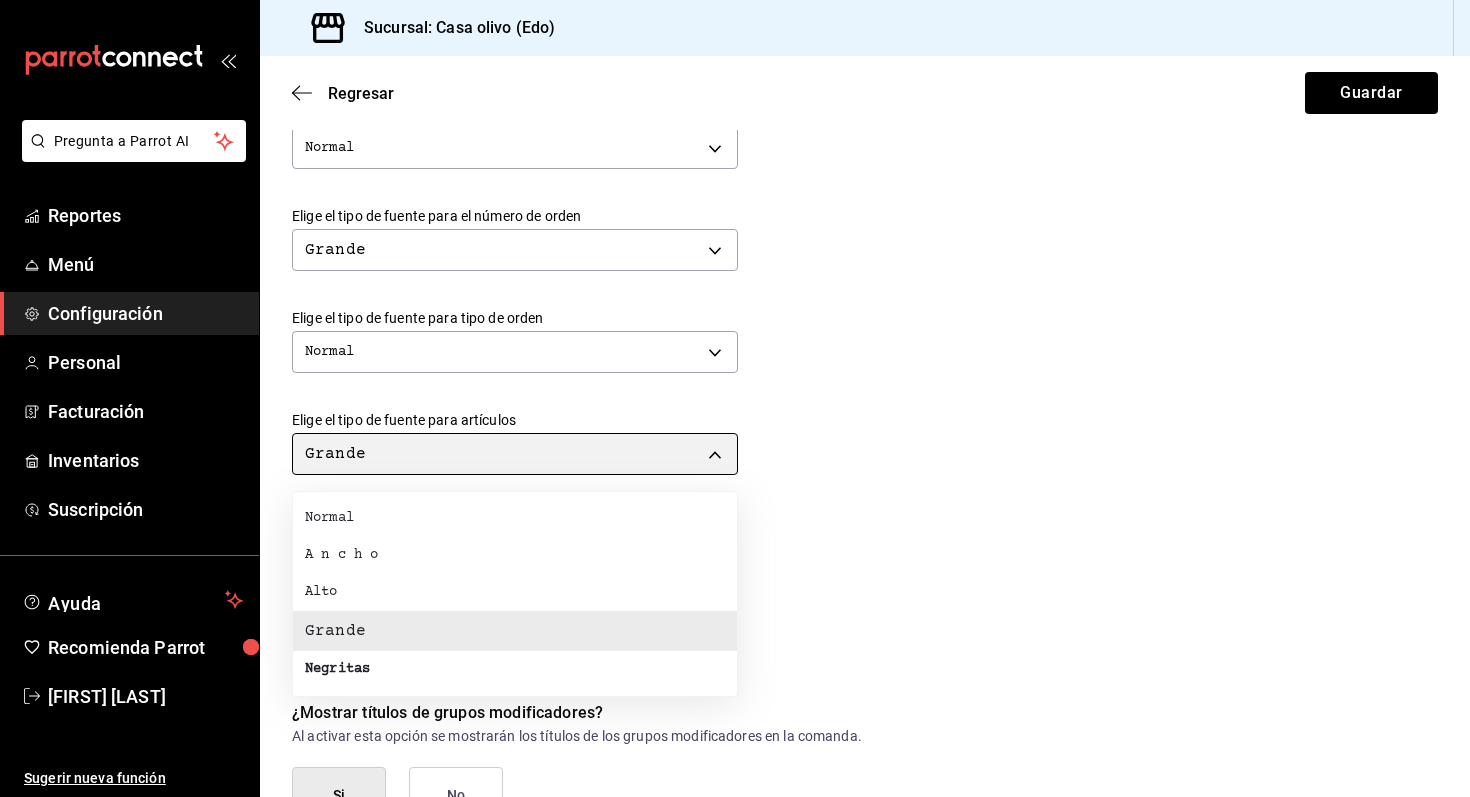 type on "BOLD" 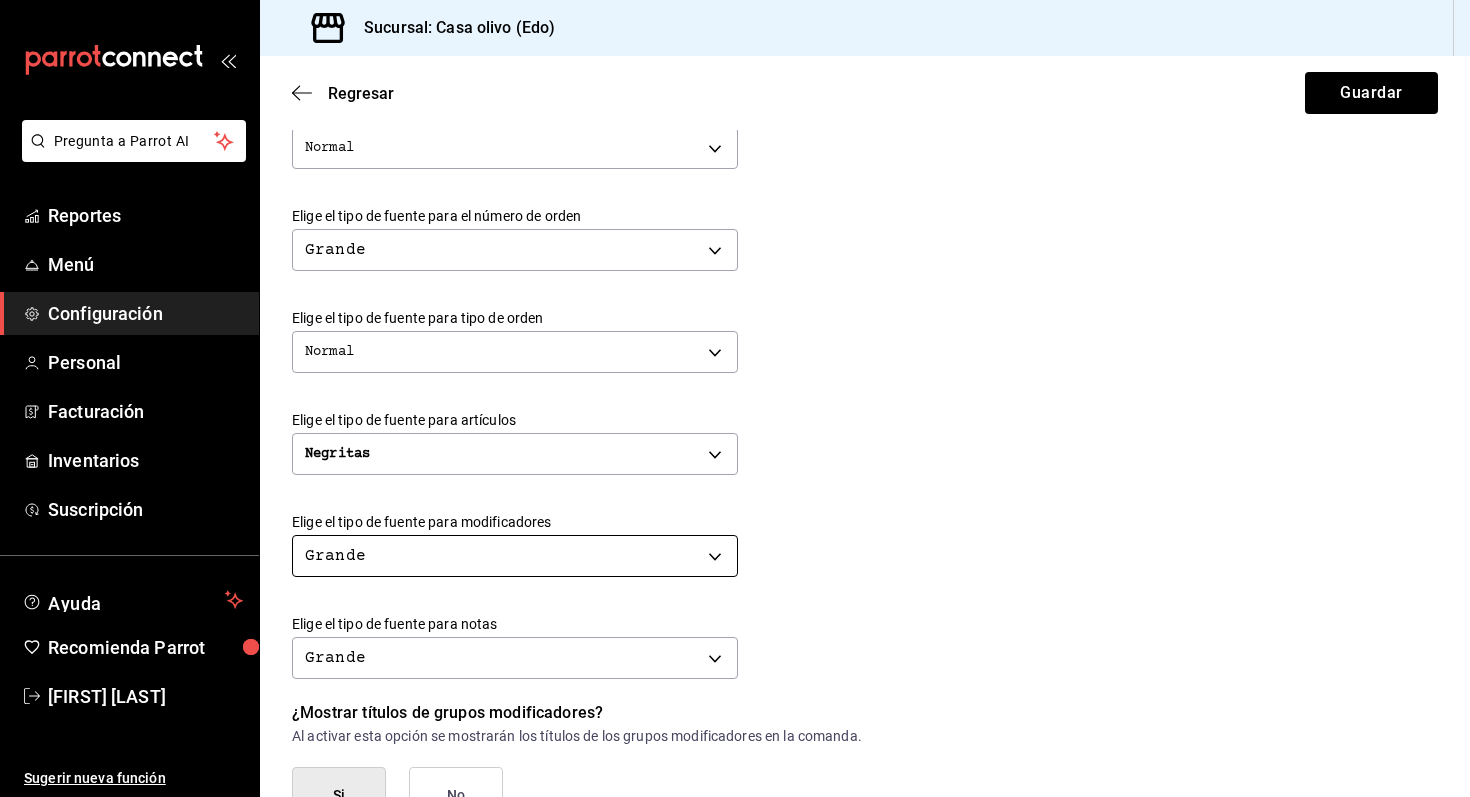 click on "Pregunta a Parrot AI Reportes   Menú   Configuración   Personal   Facturación   Inventarios   Suscripción   Ayuda Recomienda Parrot   [FIRST] [LAST]   Sugerir nueva función   Sucursal: Casa olivo (Edo) Regresar Guardar Modificar comanda Personaliza las comandas de tu cocina. Margen Superior Ingresa el número de líneas en blanco que se imprimirán antes de comenzar con el contenido 3 Margen Inferior Ingresa el número de líneas en blanco que se imprimirán después de terminar con el contenido 3 Espacio entre artículos Ingresa el número de líneas en blanco que se imprimirán entre artículos 1 Elige el tipo de fuente para la marca Normal NORMAL Elige el tipo de fuente para el número de orden Grande   BIG Elige el tipo de fuente para tipo de orden Normal   NORMAL Elige el tipo de fuente para artículos Negritas BOLD Elige el tipo de fuente para modificadores Grande BIG Elige el tipo de fuente para notas Grande BIG ¿Mostrar títulos de grupos modificadores? Si No Si No Ver video tutorial Ir a video" at bounding box center (735, 398) 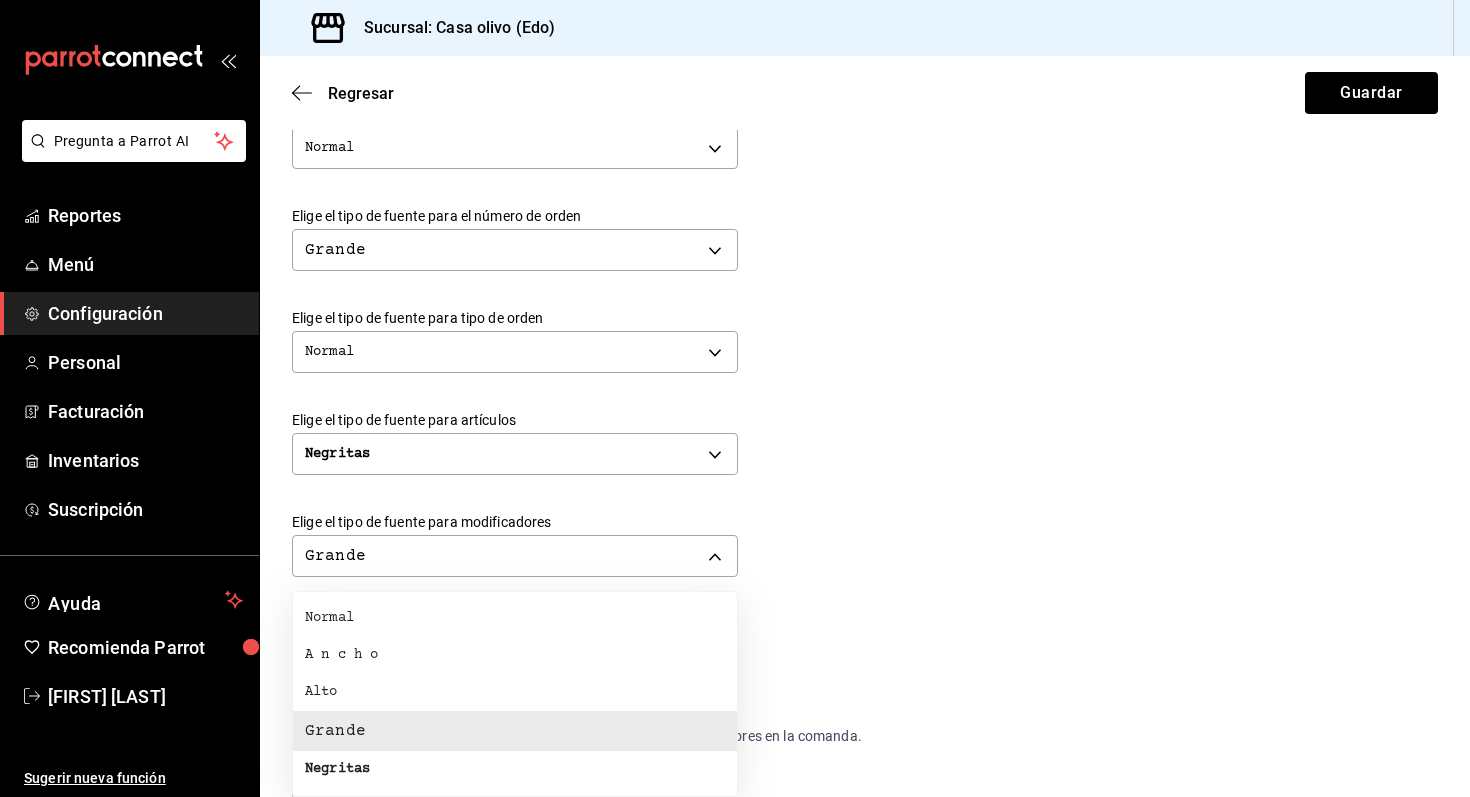 click on "Negritas" at bounding box center [337, 769] 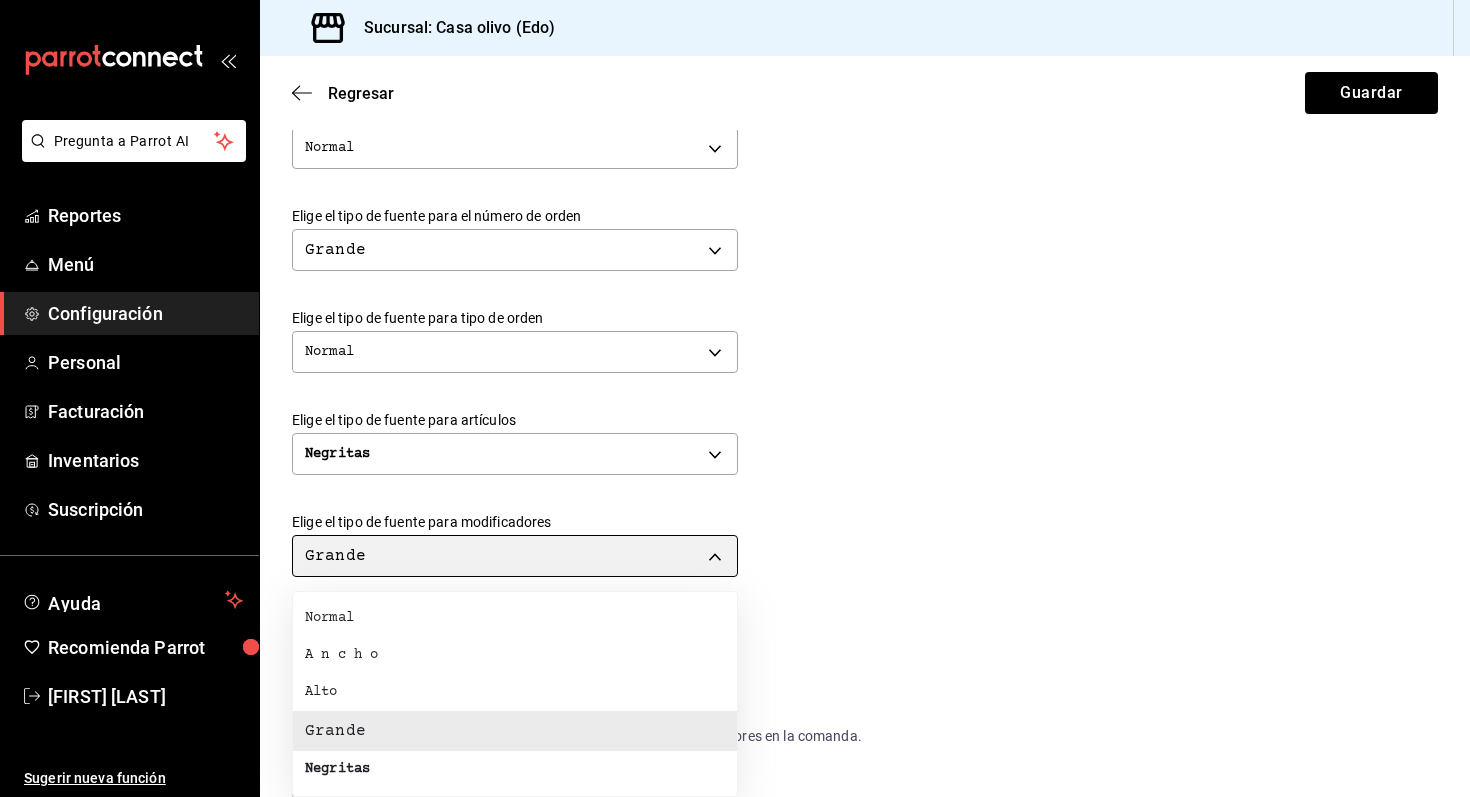 type on "BOLD" 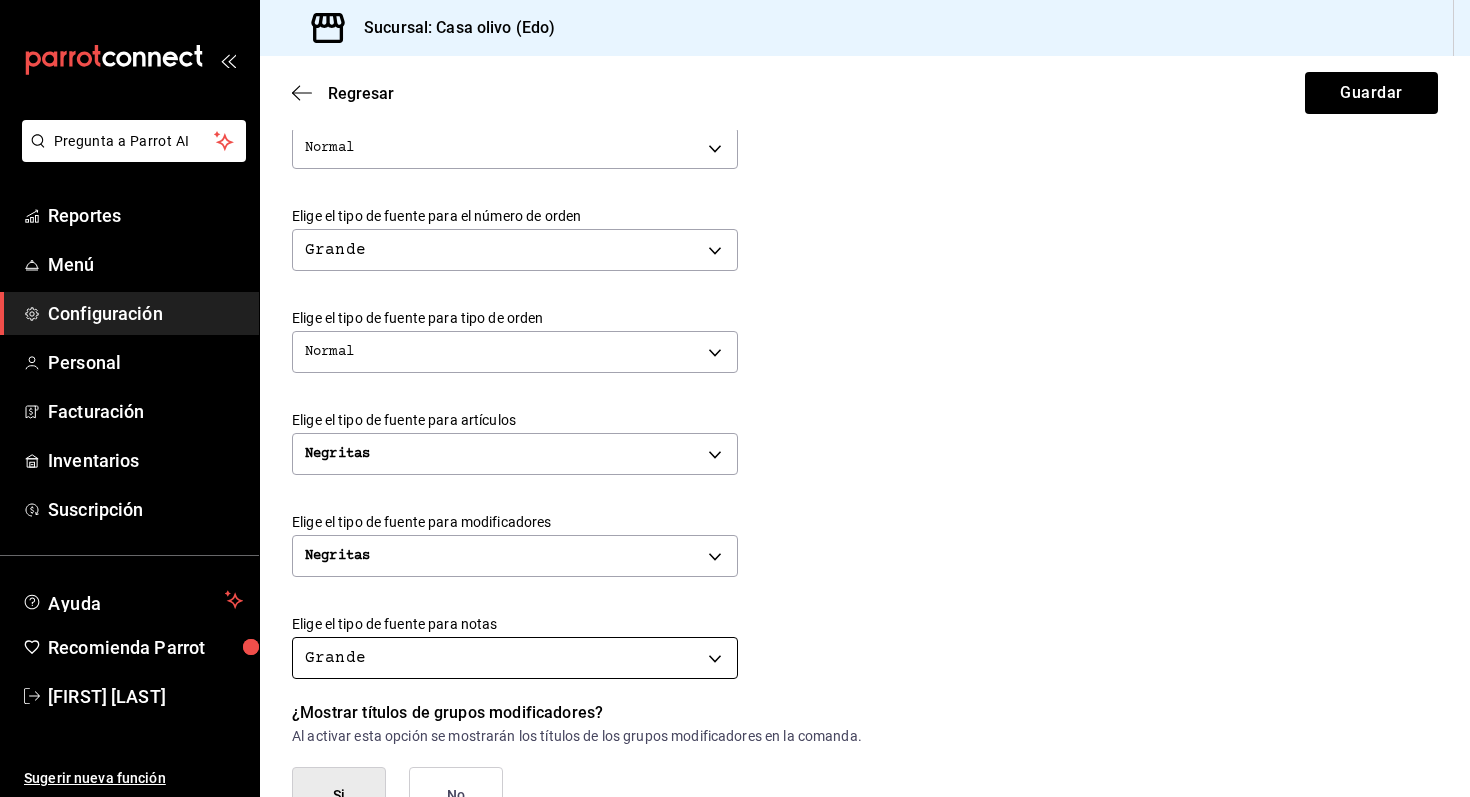 click on "Pregunta a Parrot AI Reportes   Menú   Configuración   Personal   Facturación   Inventarios   Suscripción   Ayuda Recomienda Parrot   [FIRST] [LAST]   Sugerir nueva función   Sucursal: Casa olivo (Edo) Regresar Guardar Modificar comanda Personaliza las comandas de tu cocina. Margen Superior Ingresa el número de líneas en blanco que se imprimirán antes de comenzar con el contenido 3 Margen Inferior Ingresa el número de líneas en blanco que se imprimirán después de terminar con el contenido 3 Espacio entre artículos Ingresa el número de líneas en blanco que se imprimirán entre artículos 1 Elige el tipo de fuente para la marca Normal NORMAL Elige el tipo de fuente para el número de orden Grande   BIG Elige el tipo de fuente para tipo de orden Normal   NORMAL Elige el tipo de fuente para artículos Negritas BOLD Elige el tipo de fuente para modificadores Negritas BOLD Elige el tipo de fuente para notas Grande BIG ¿Mostrar títulos de grupos modificadores? Si No Si No Ver video tutorial Ir a video" at bounding box center [735, 398] 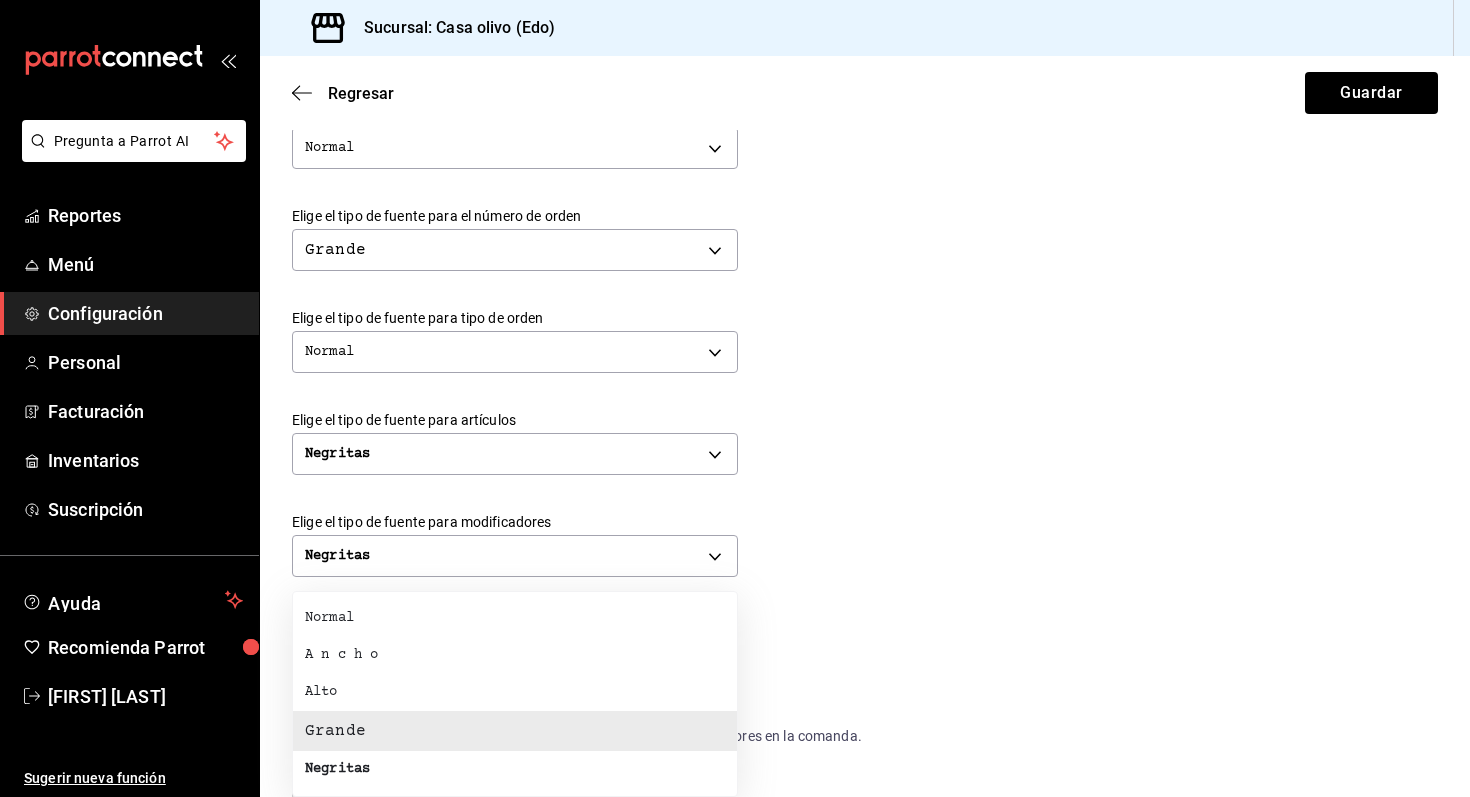 click at bounding box center [735, 398] 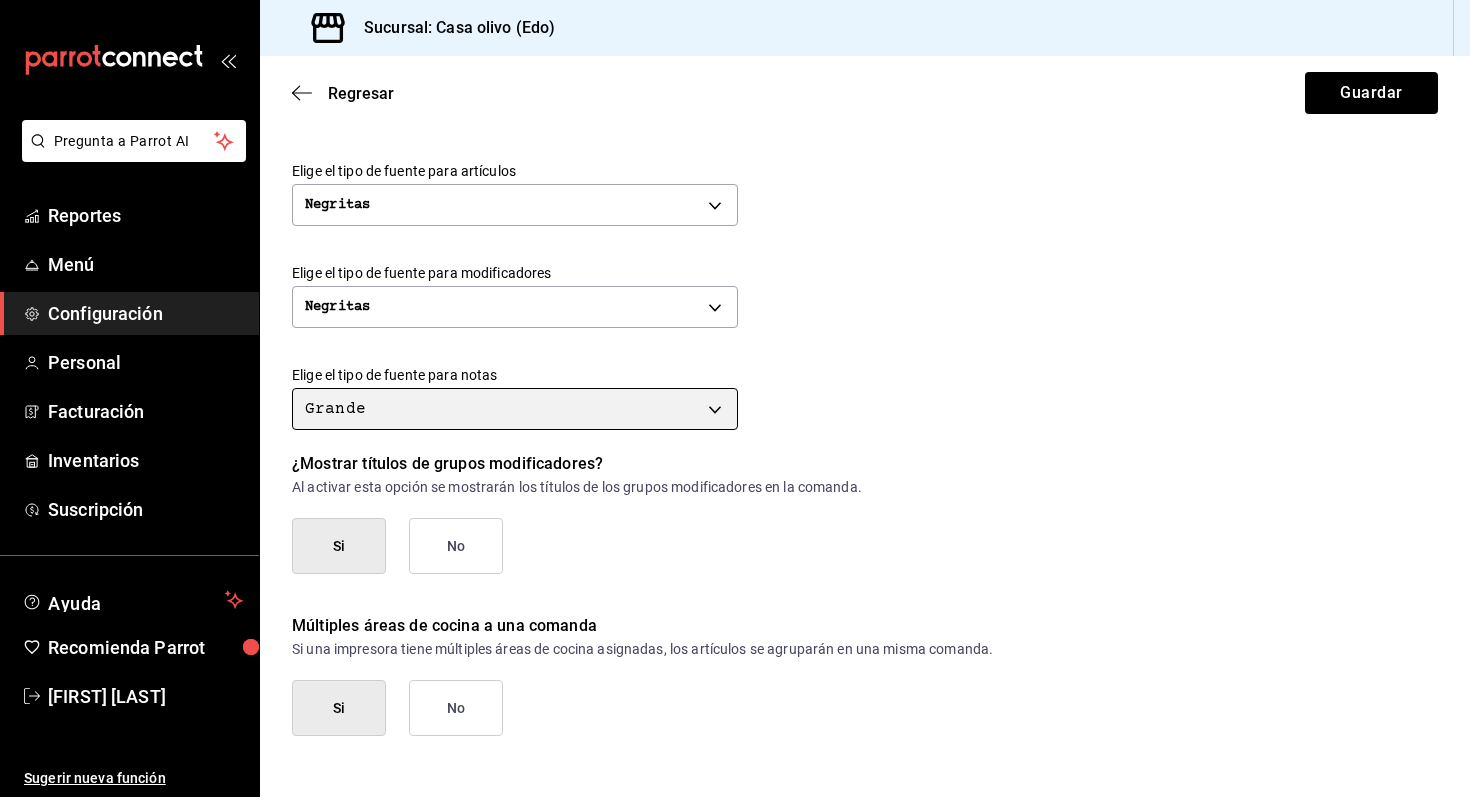 scroll, scrollTop: 791, scrollLeft: 0, axis: vertical 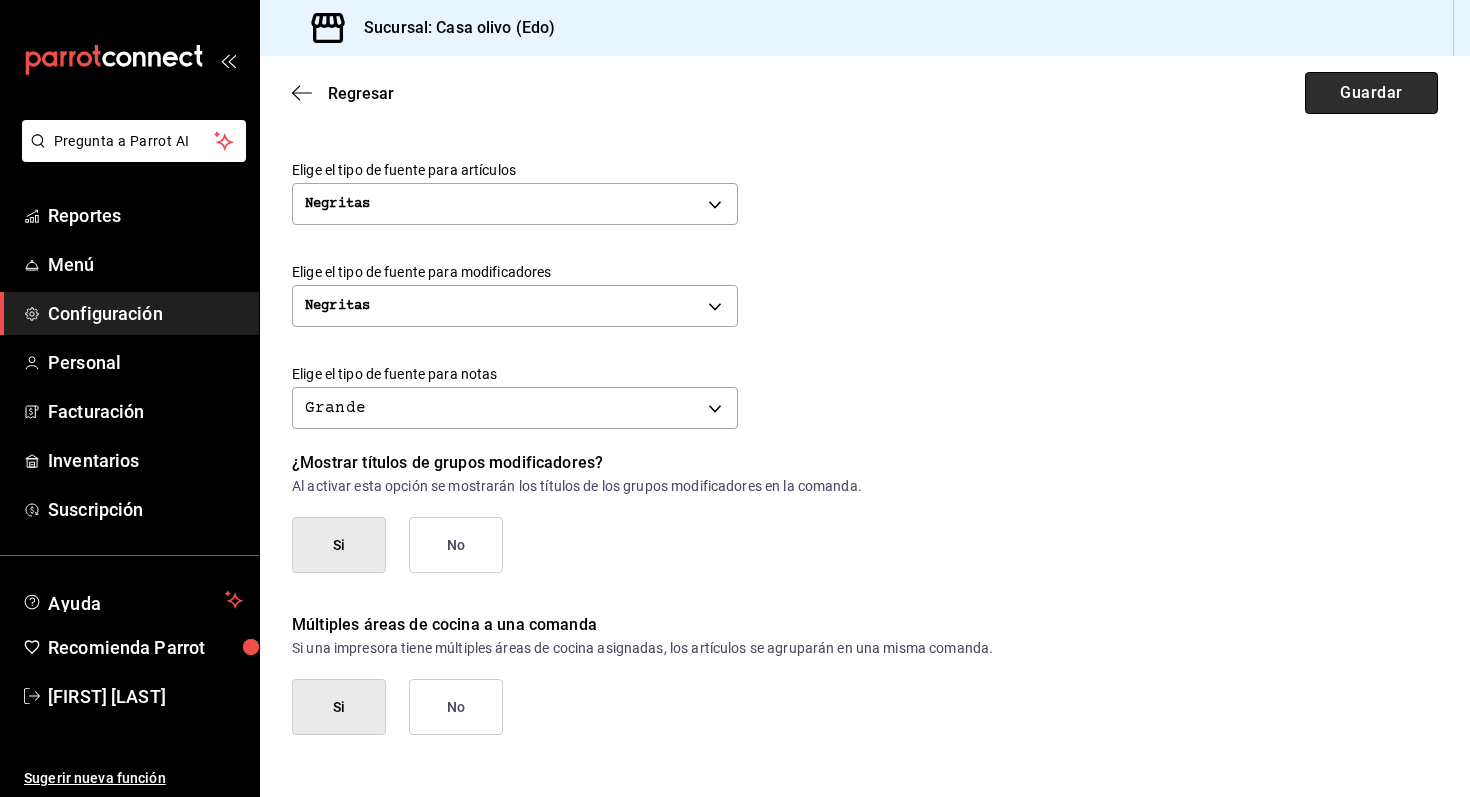 click on "Guardar" at bounding box center (1371, 93) 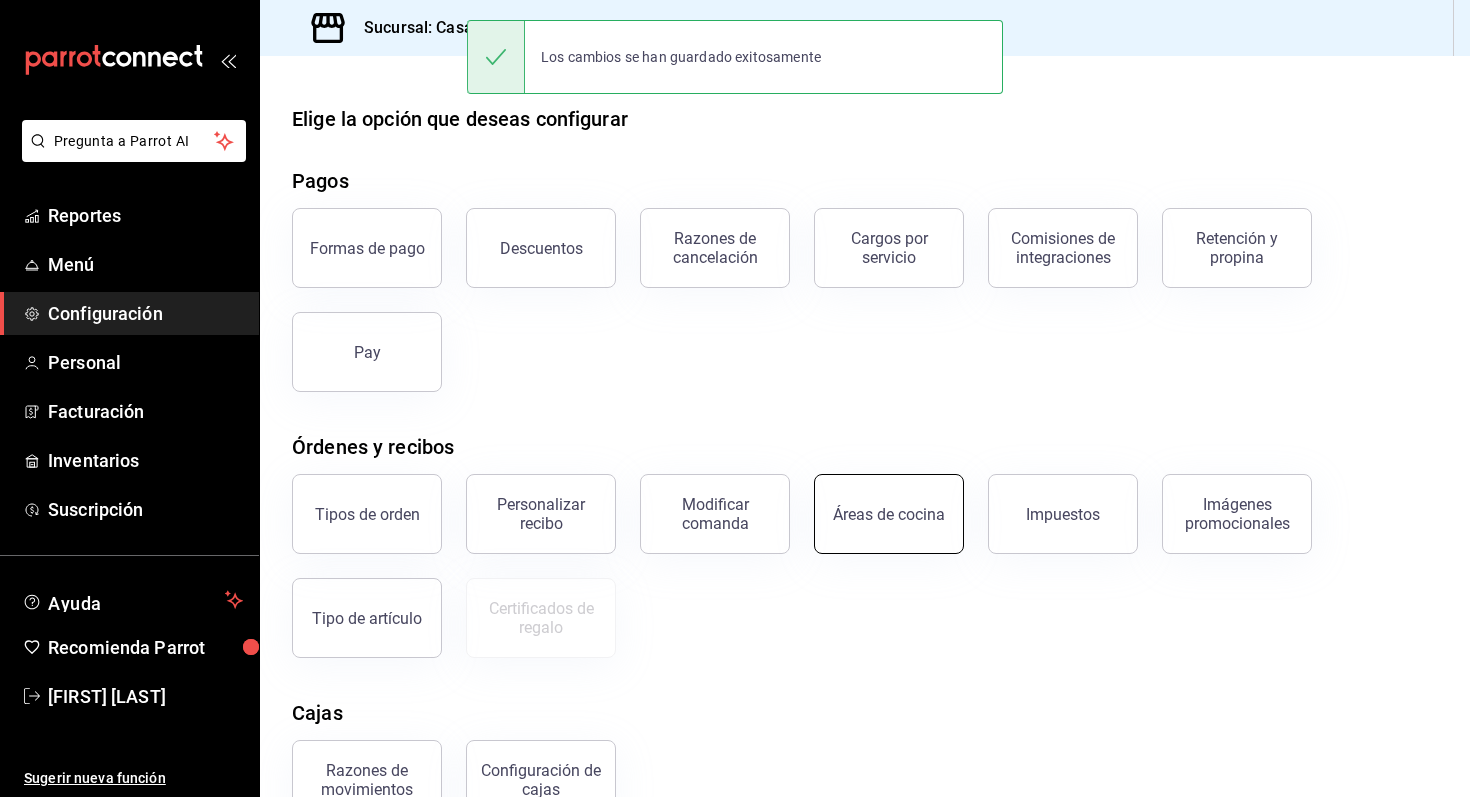 click on "Áreas de cocina" at bounding box center [889, 514] 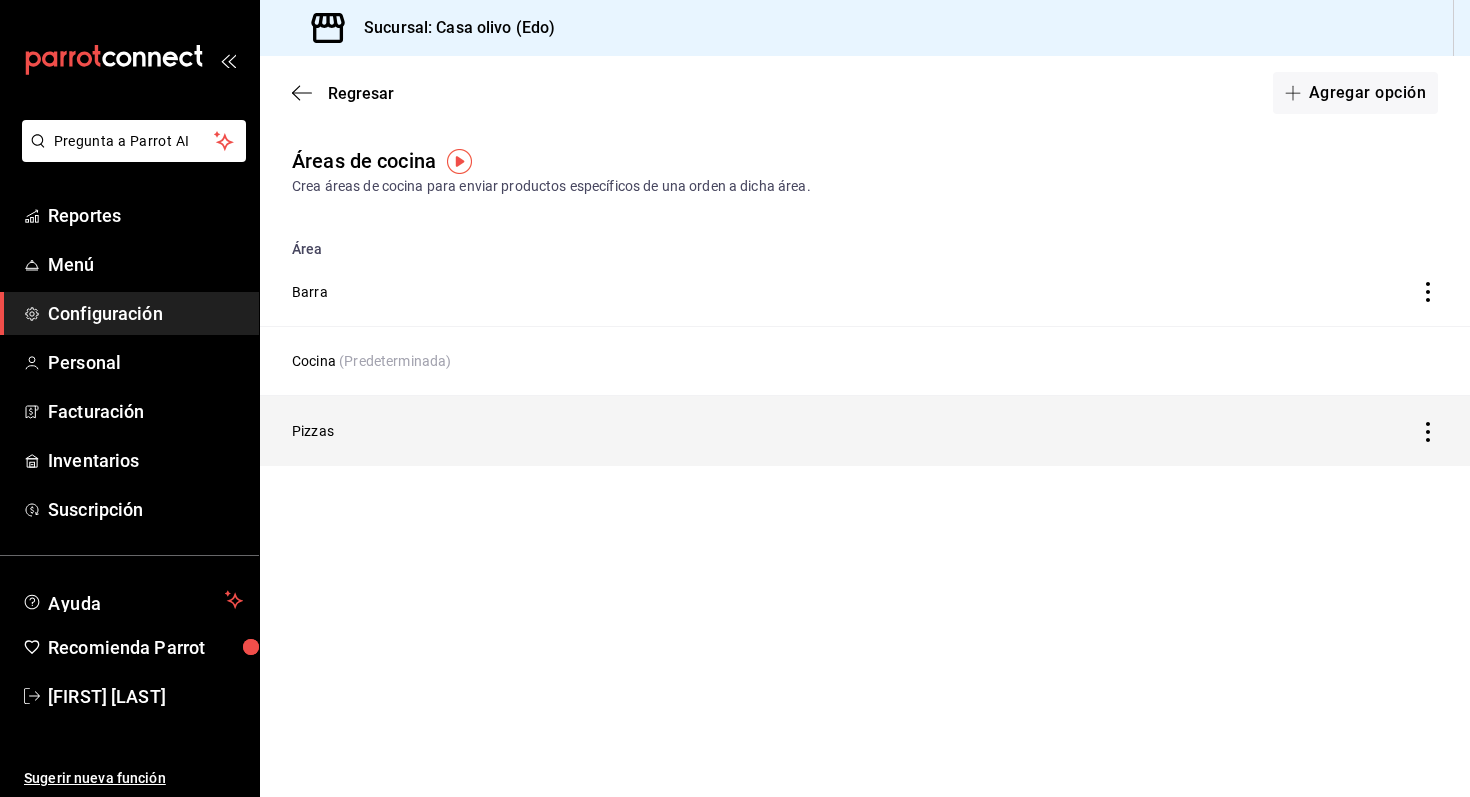click on "Pizzas" at bounding box center (707, 431) 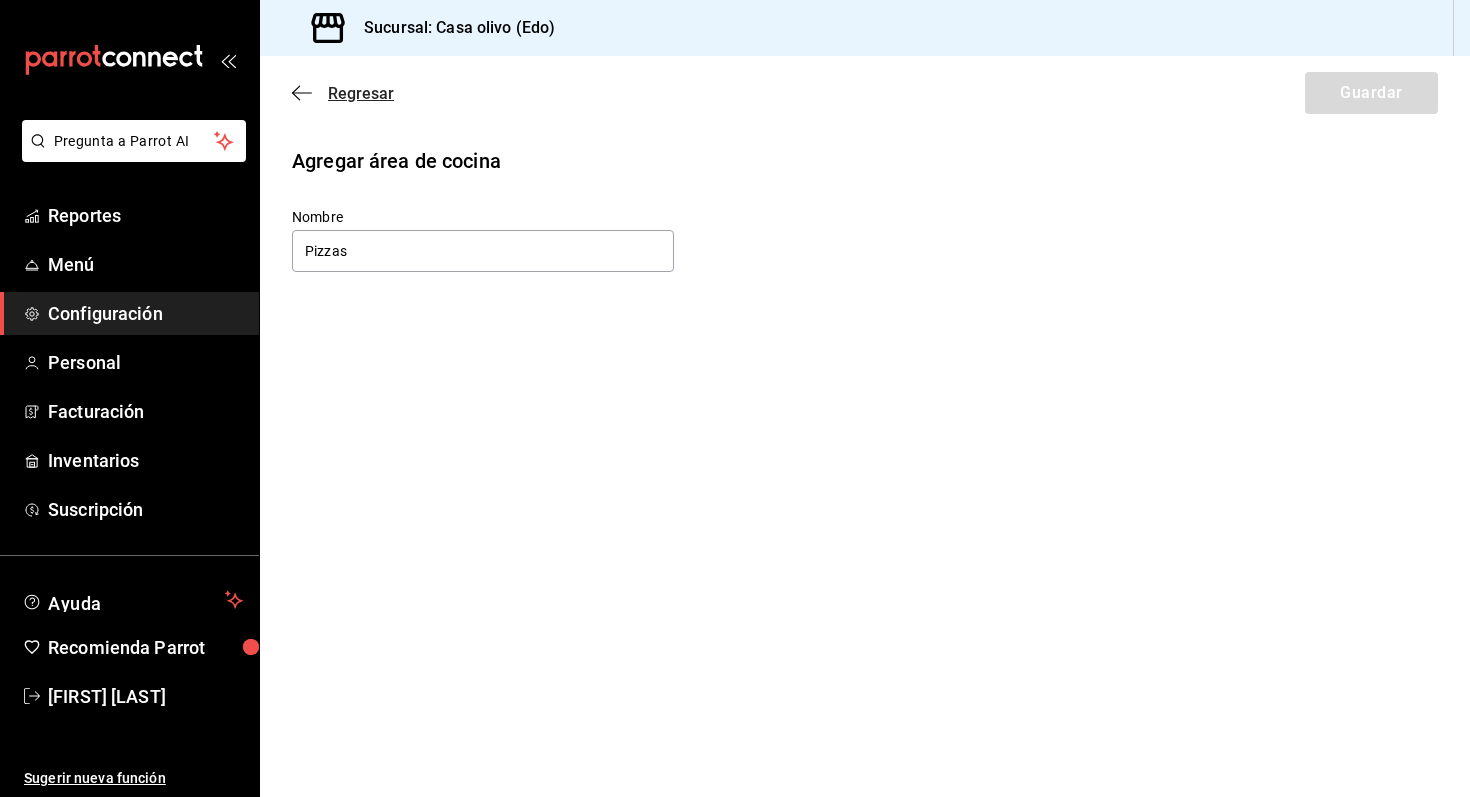click 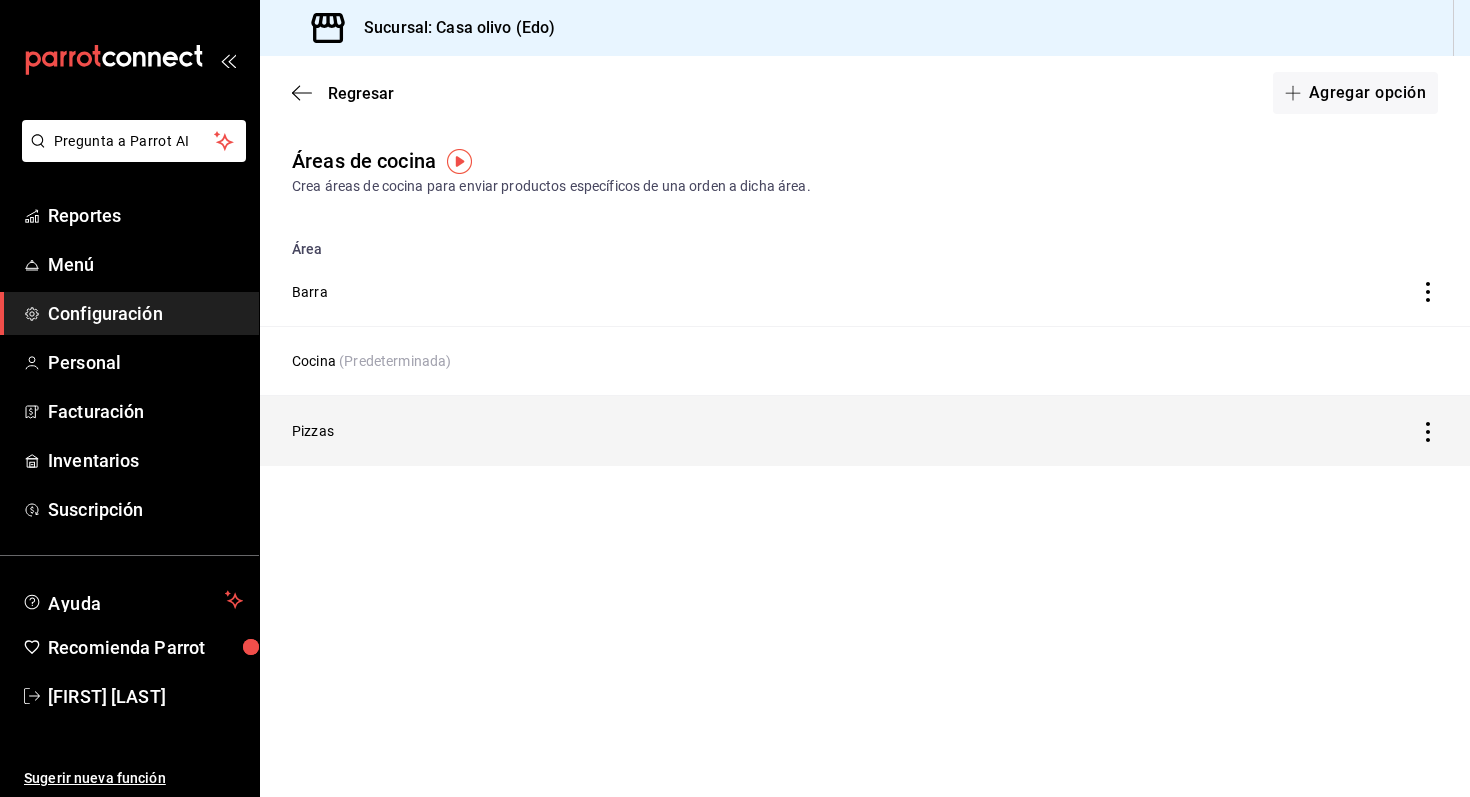 click 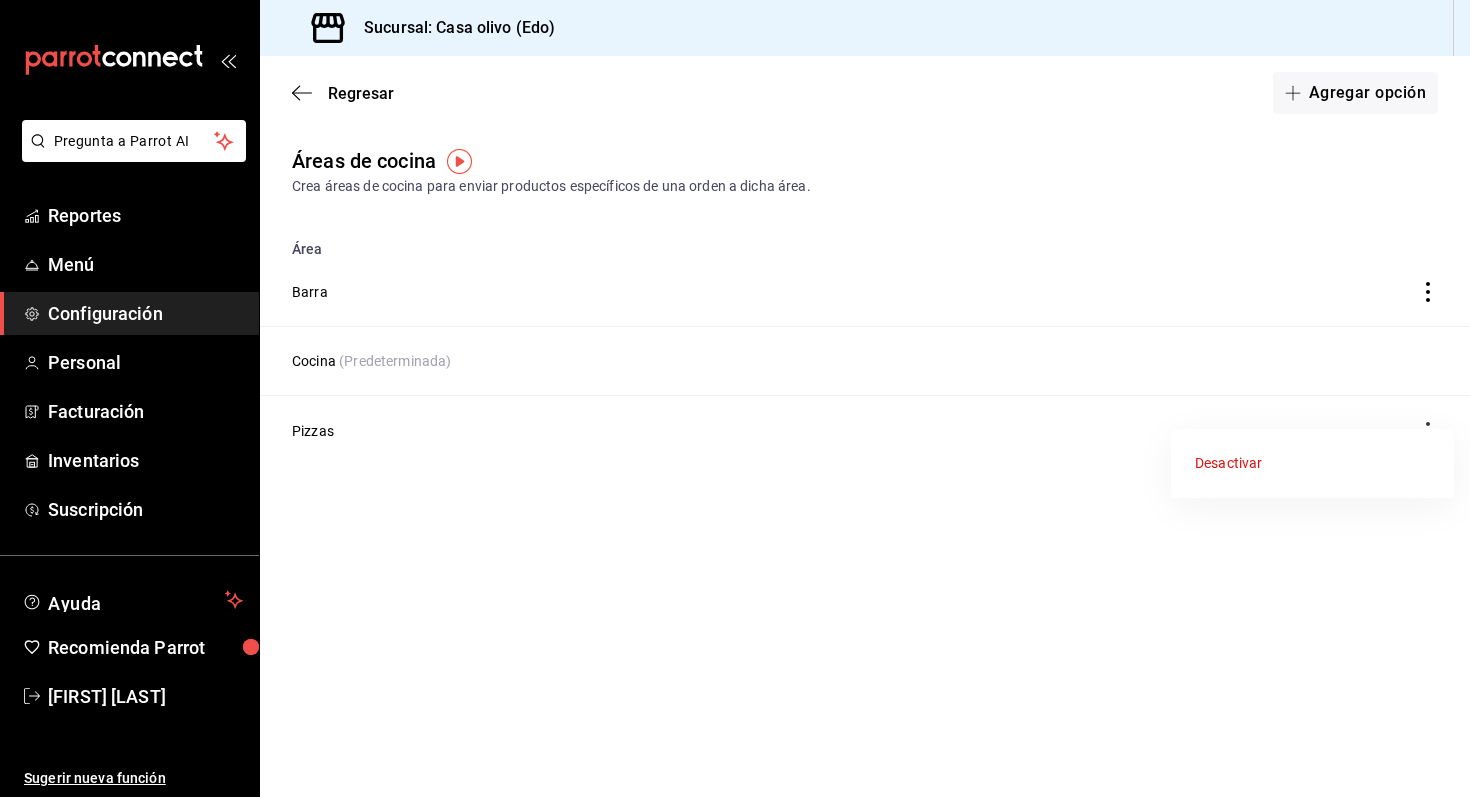 click at bounding box center [735, 398] 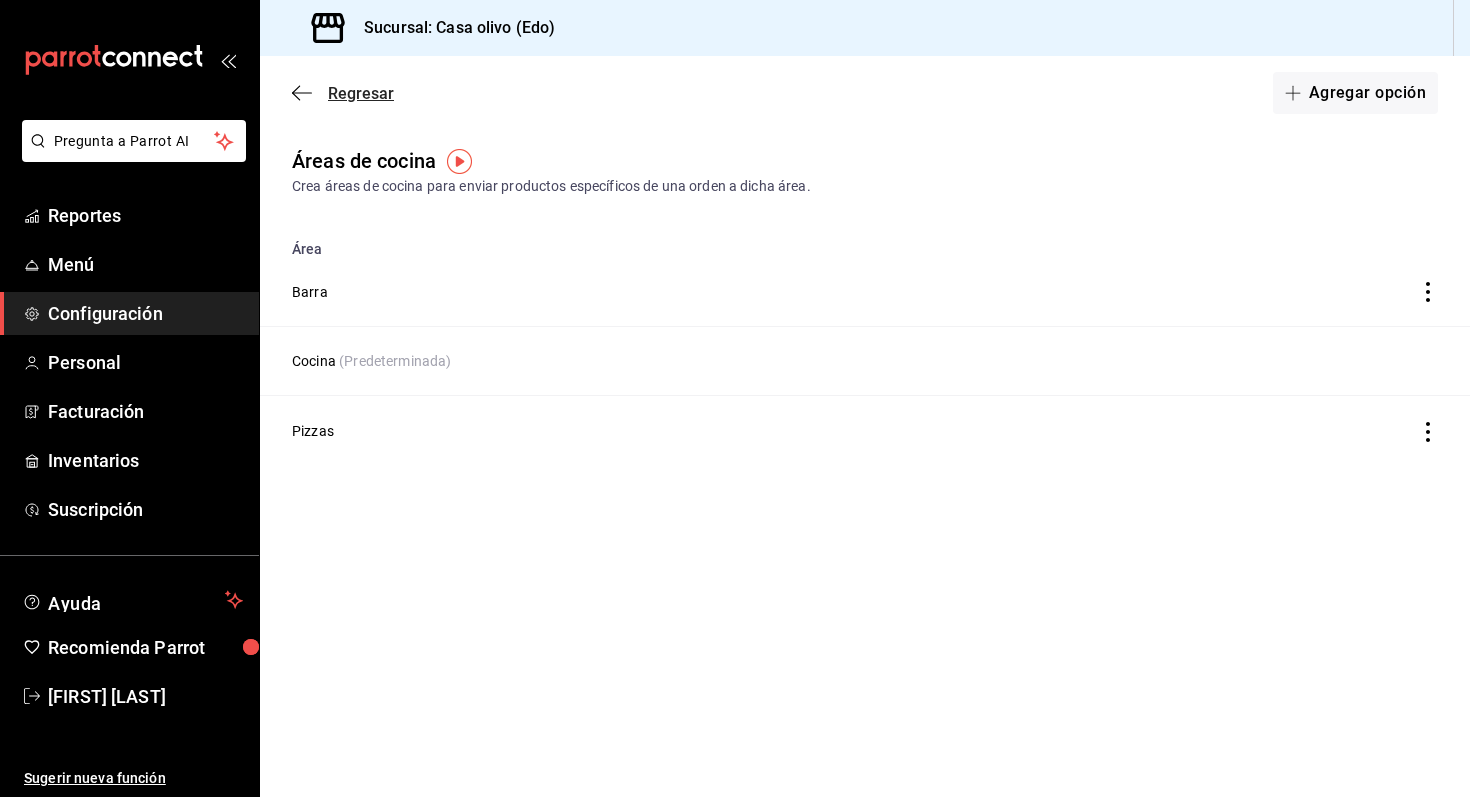 click 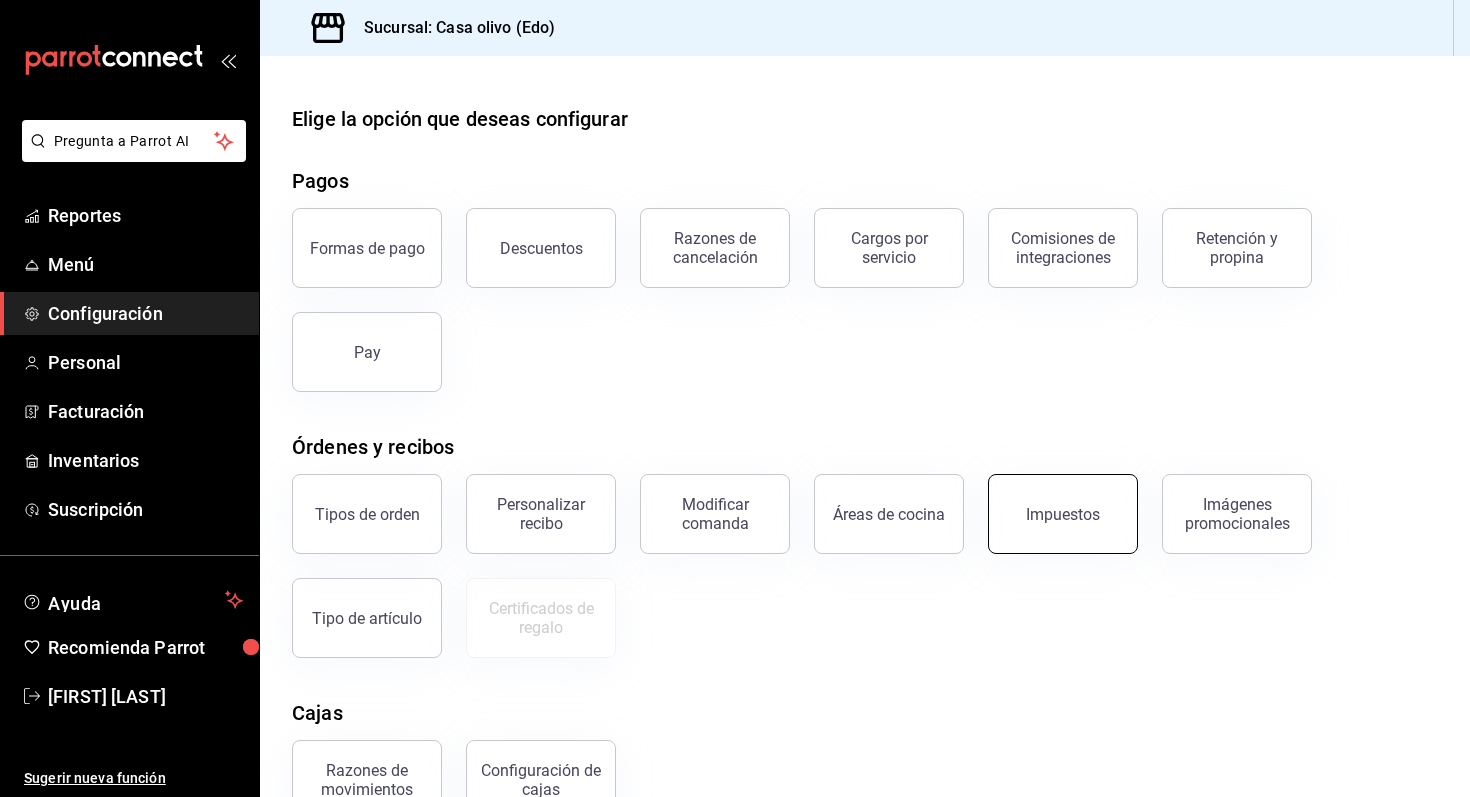 click on "Impuestos" at bounding box center (1063, 514) 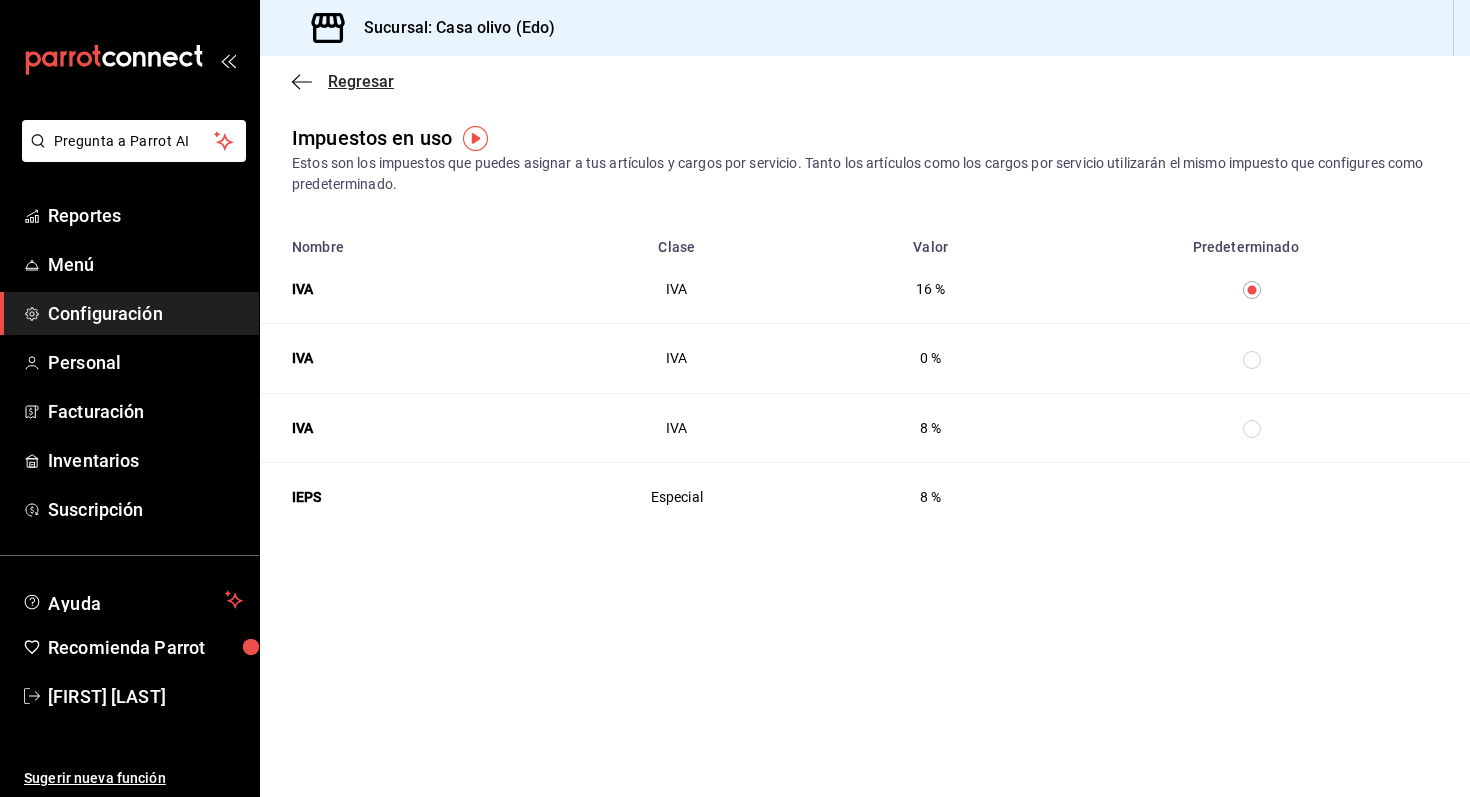 click 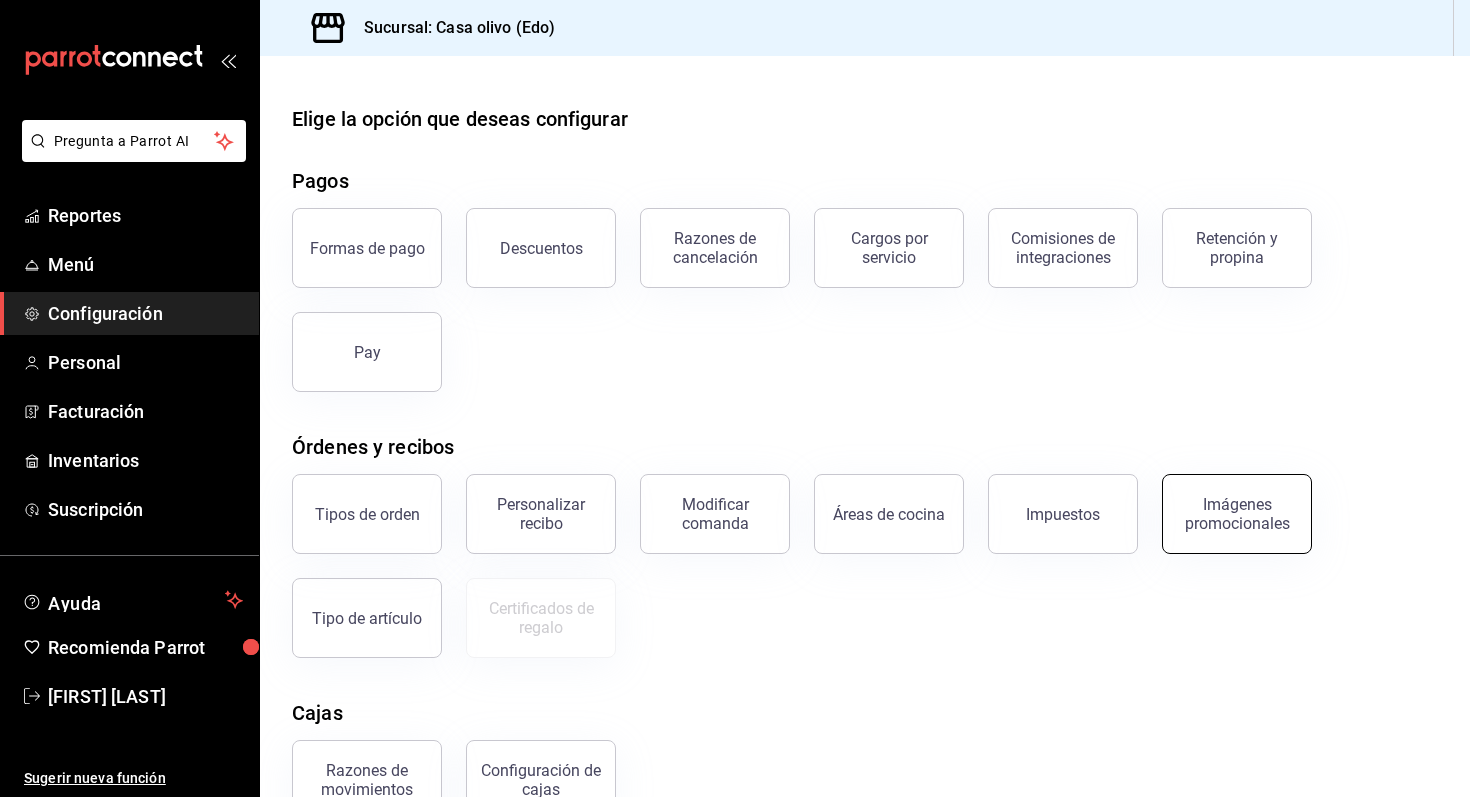 click on "Imágenes promocionales" at bounding box center [1237, 514] 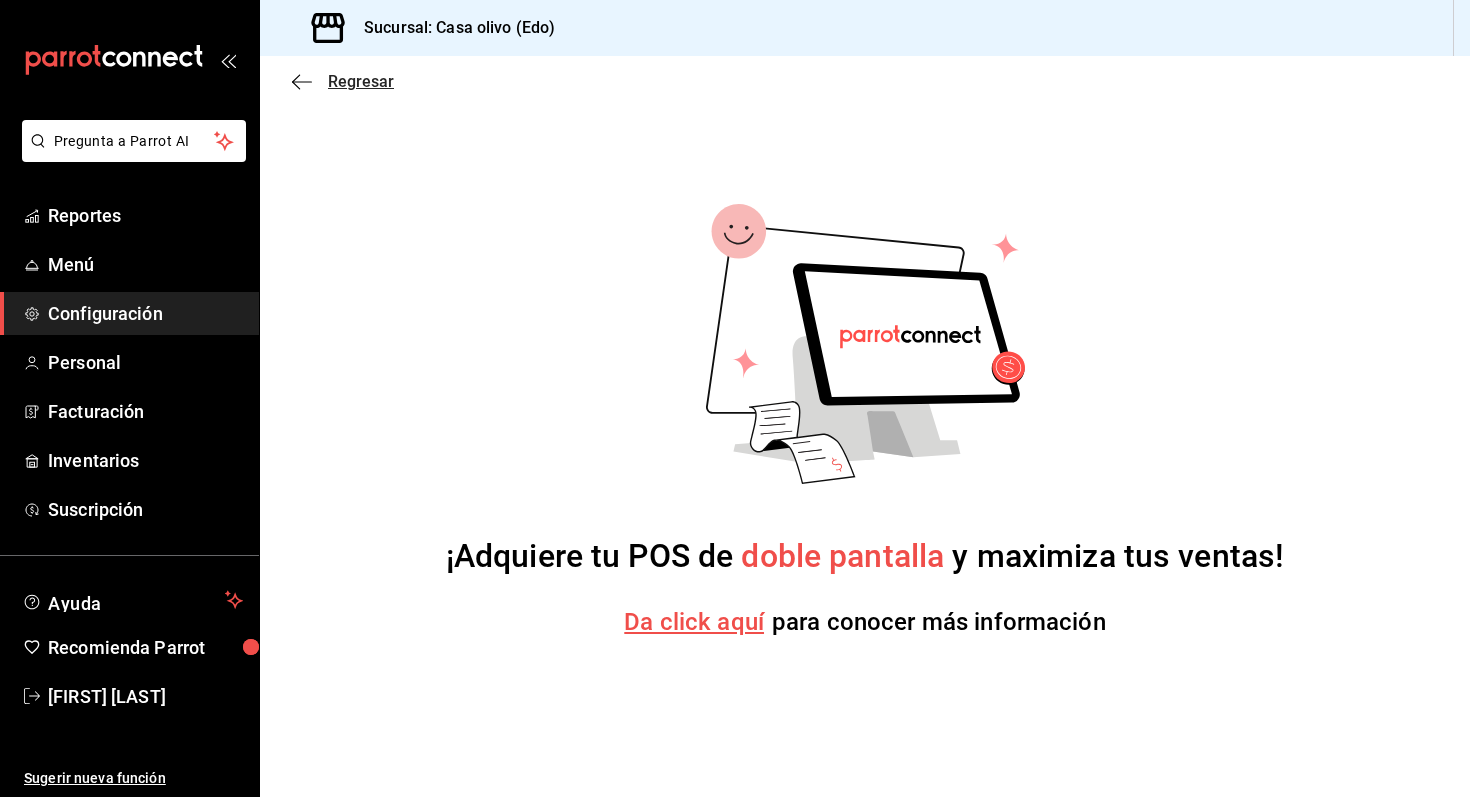 click on "Regresar" at bounding box center (343, 81) 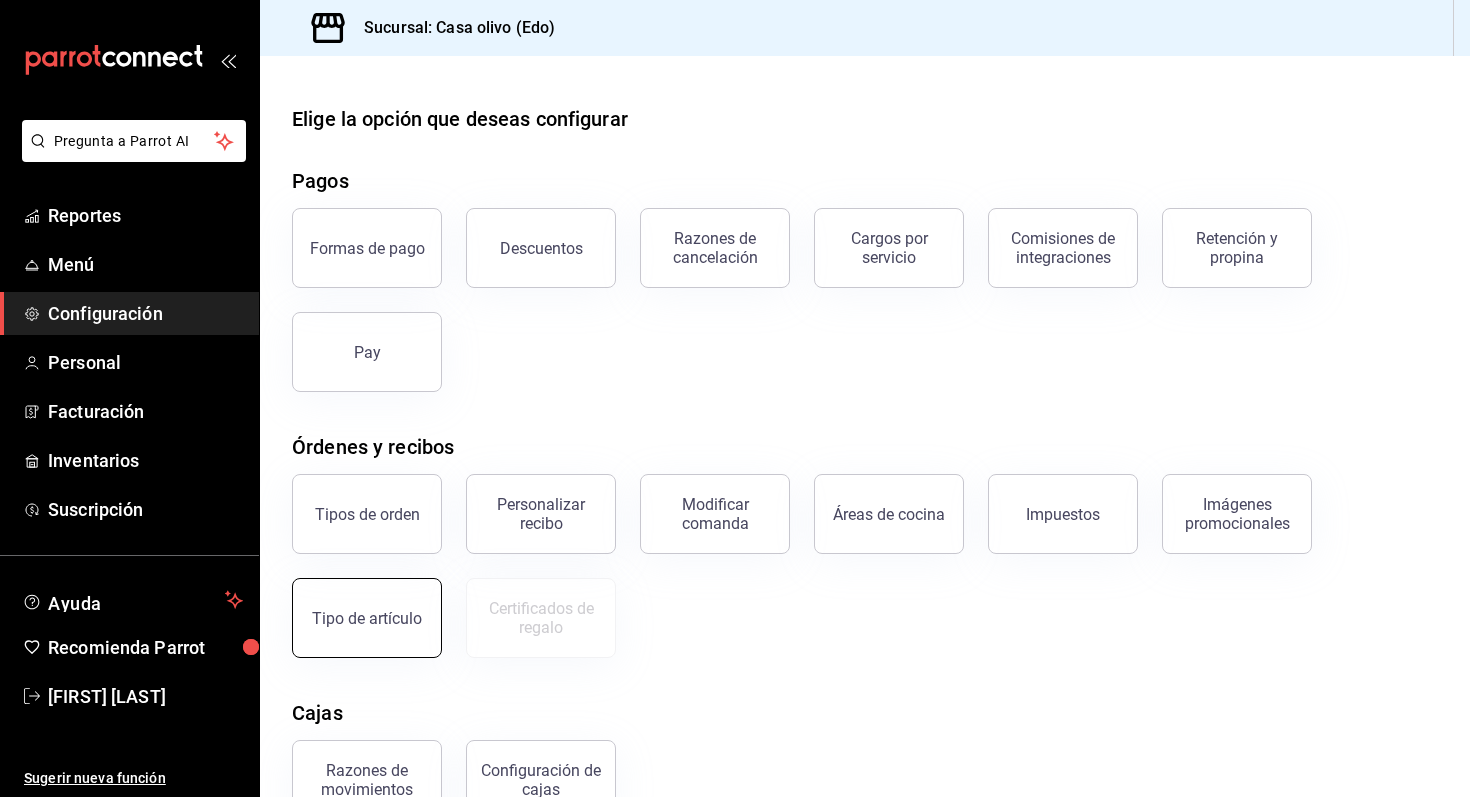 click on "Tipo de artículo" at bounding box center (367, 618) 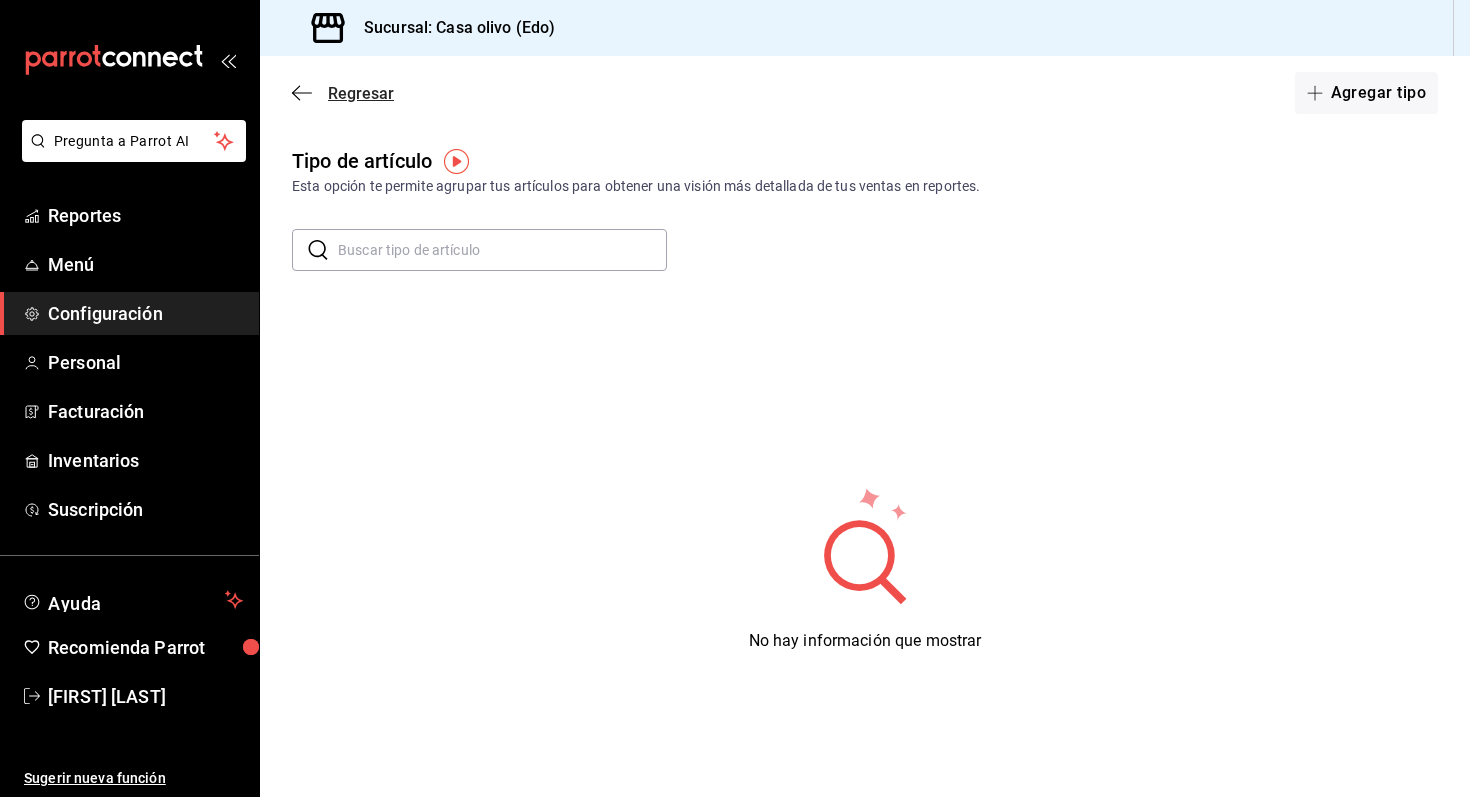 click on "Regresar" at bounding box center (361, 93) 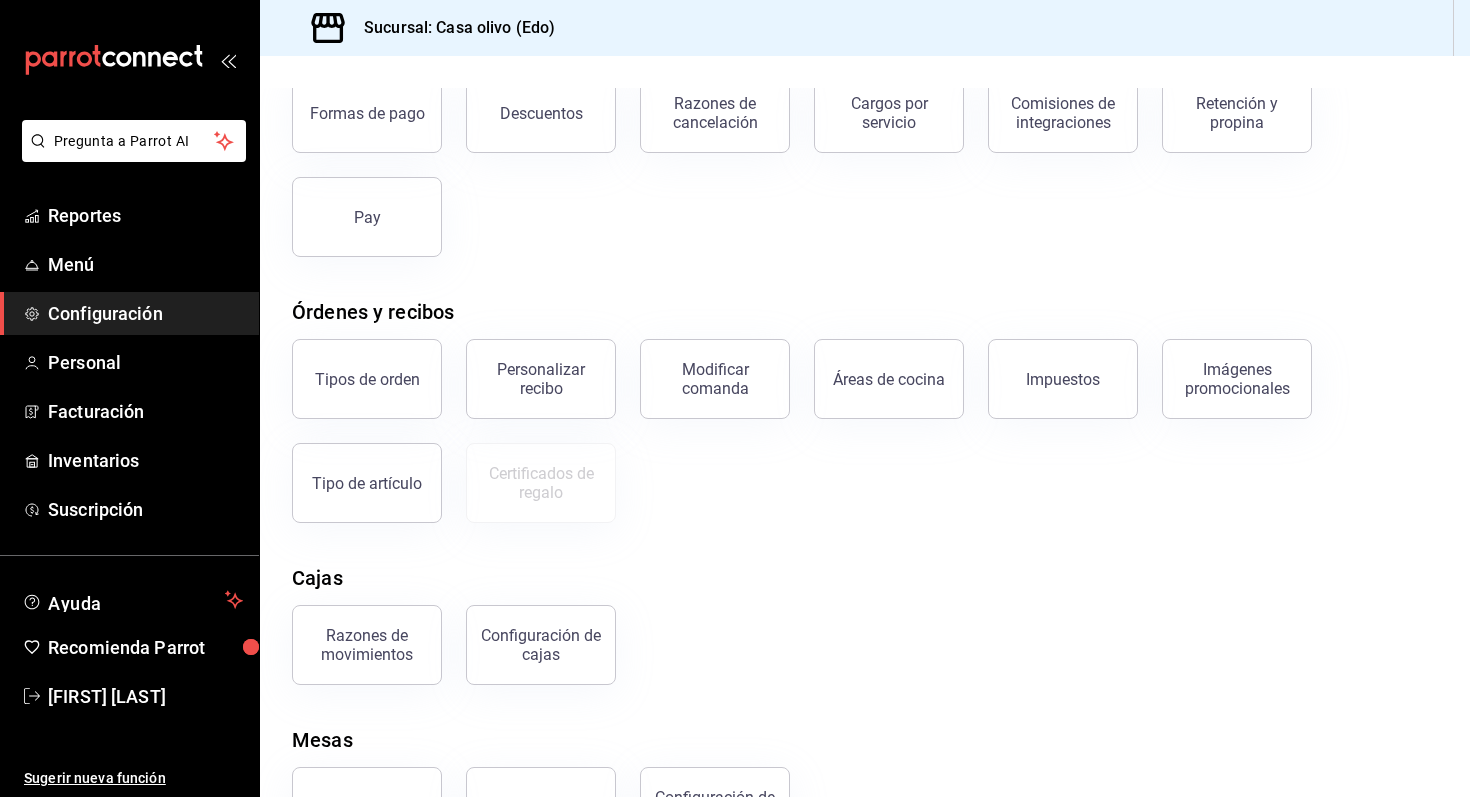 scroll, scrollTop: 217, scrollLeft: 0, axis: vertical 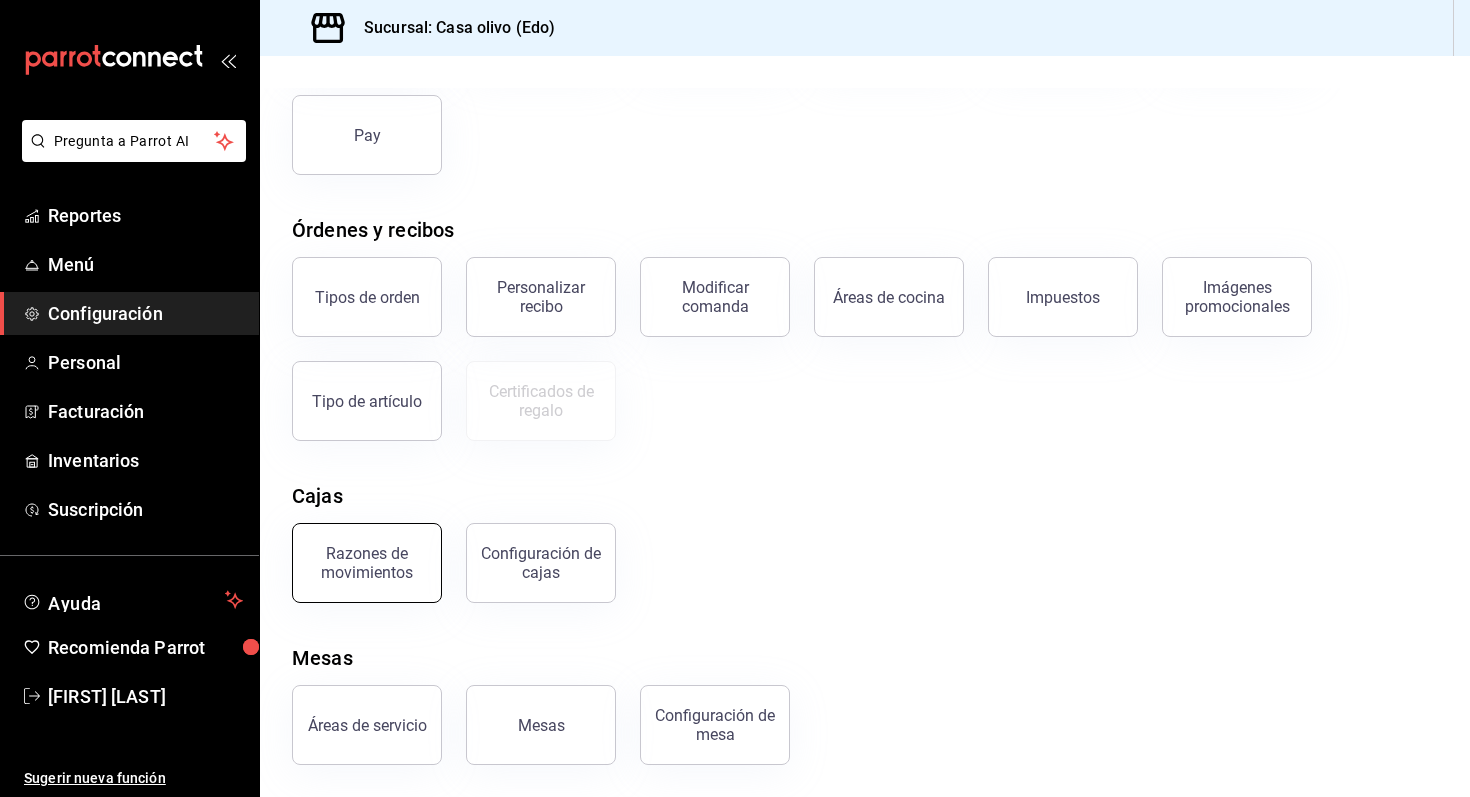 click on "Razones de movimientos" at bounding box center [367, 563] 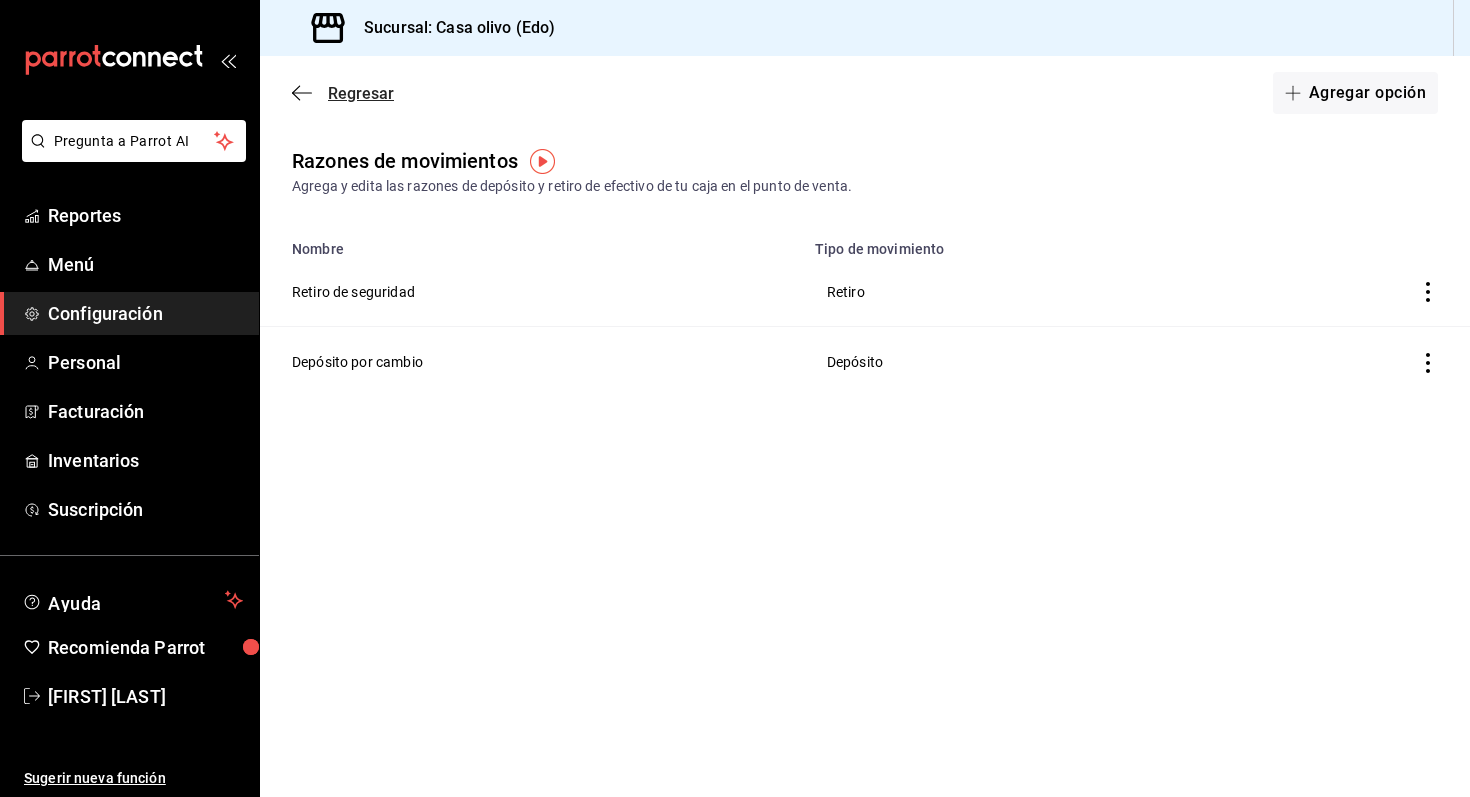 click 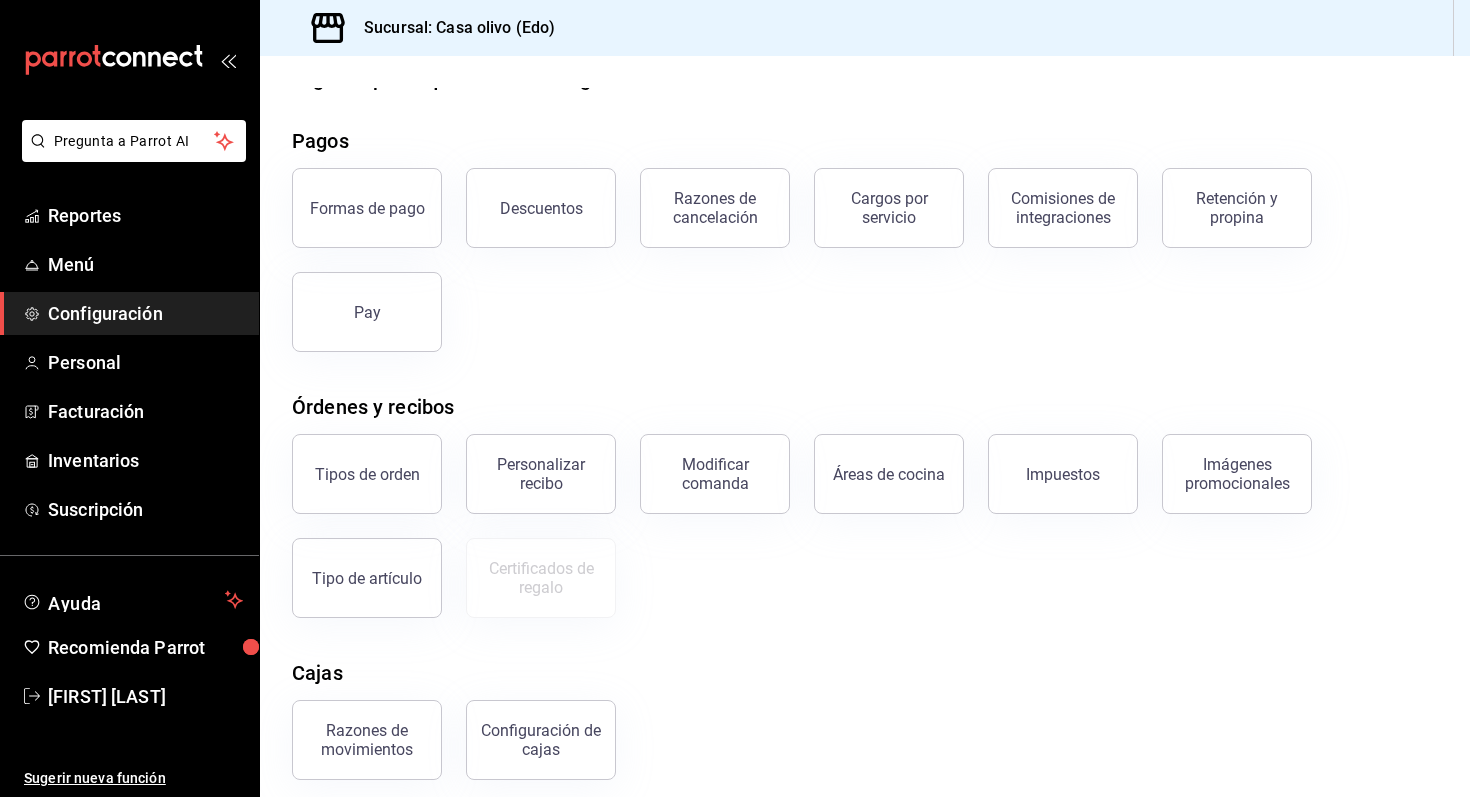 scroll, scrollTop: 0, scrollLeft: 0, axis: both 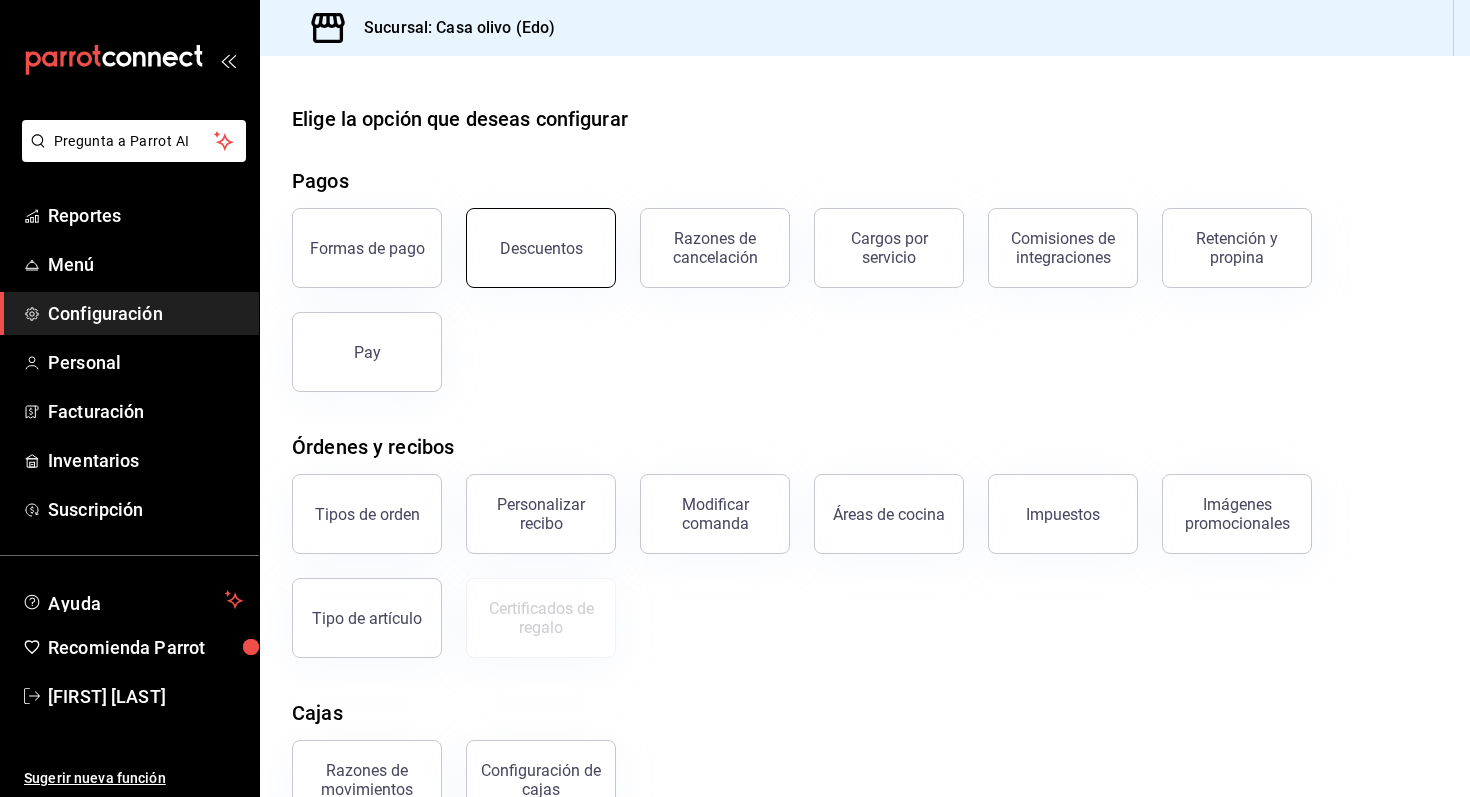 click on "Descuentos" at bounding box center (541, 248) 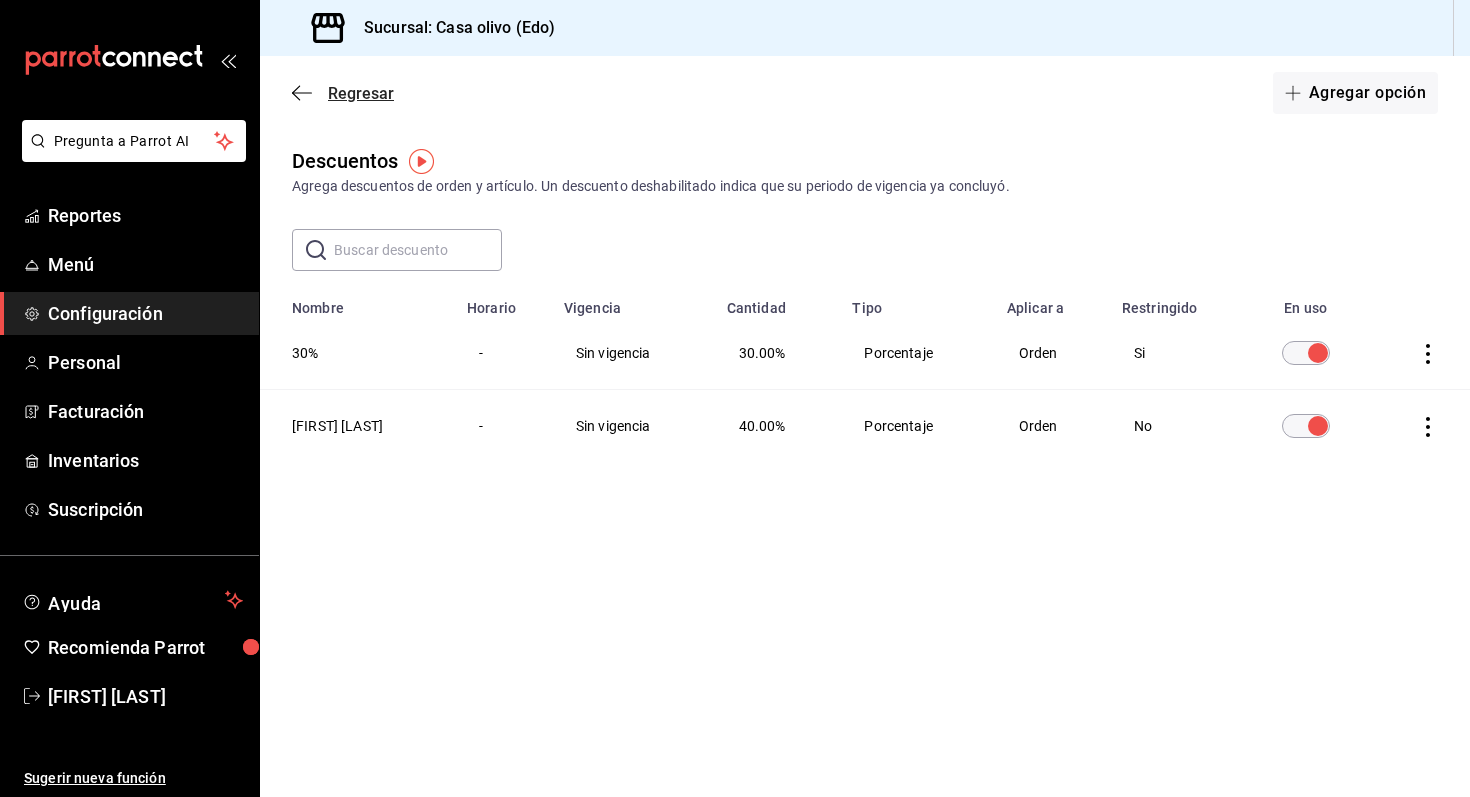 click on "Regresar" at bounding box center [361, 93] 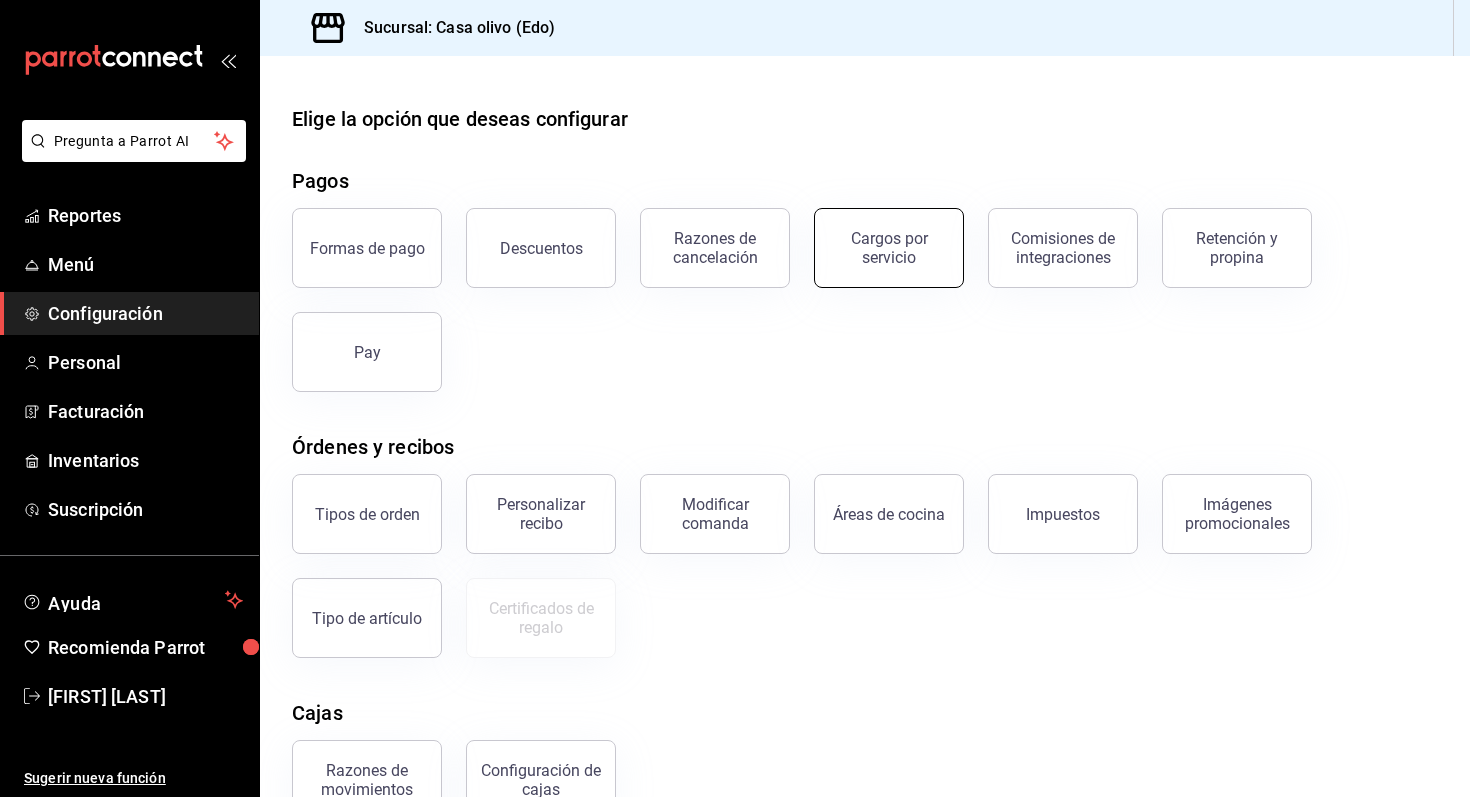 click on "Cargos por servicio" at bounding box center [889, 248] 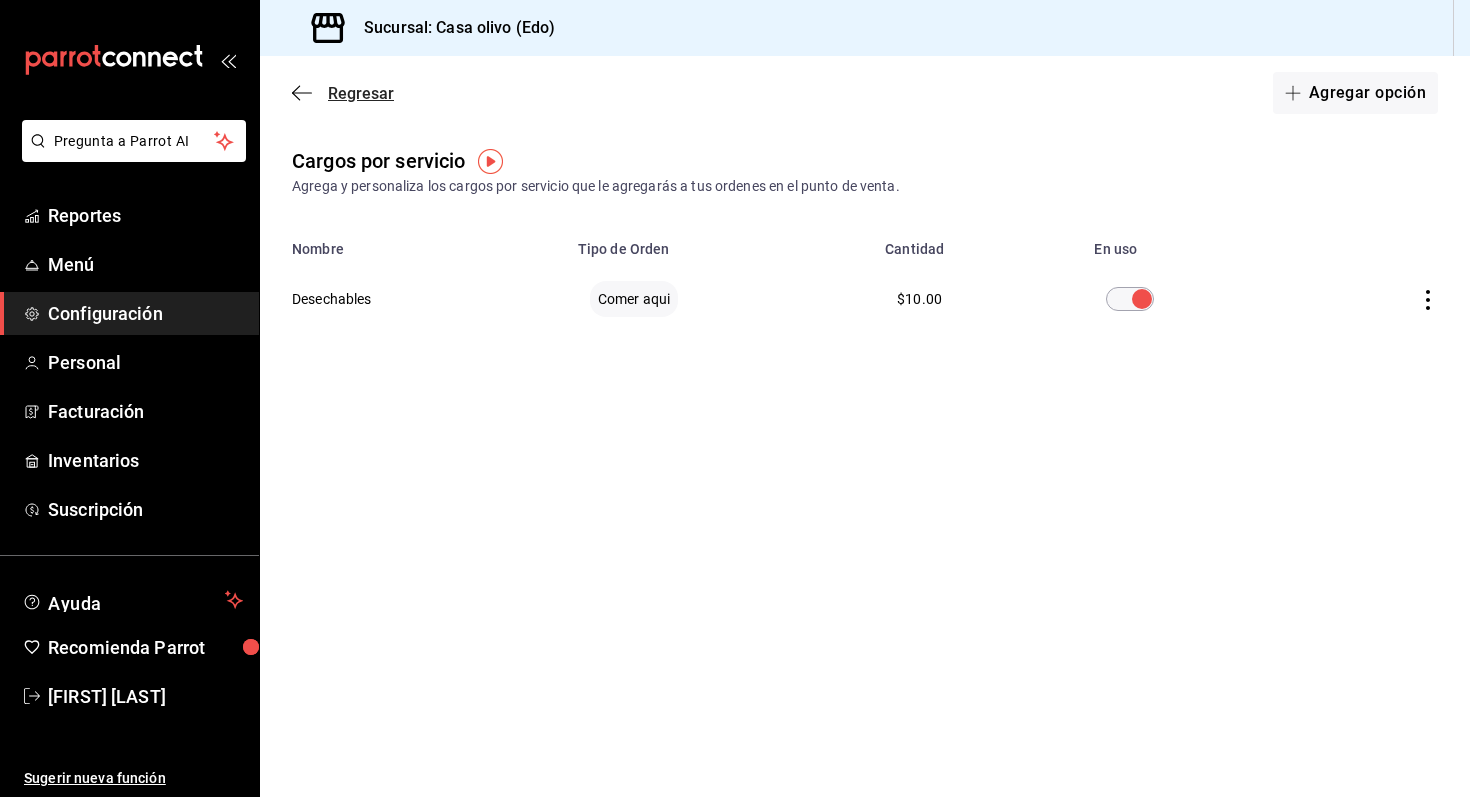 click 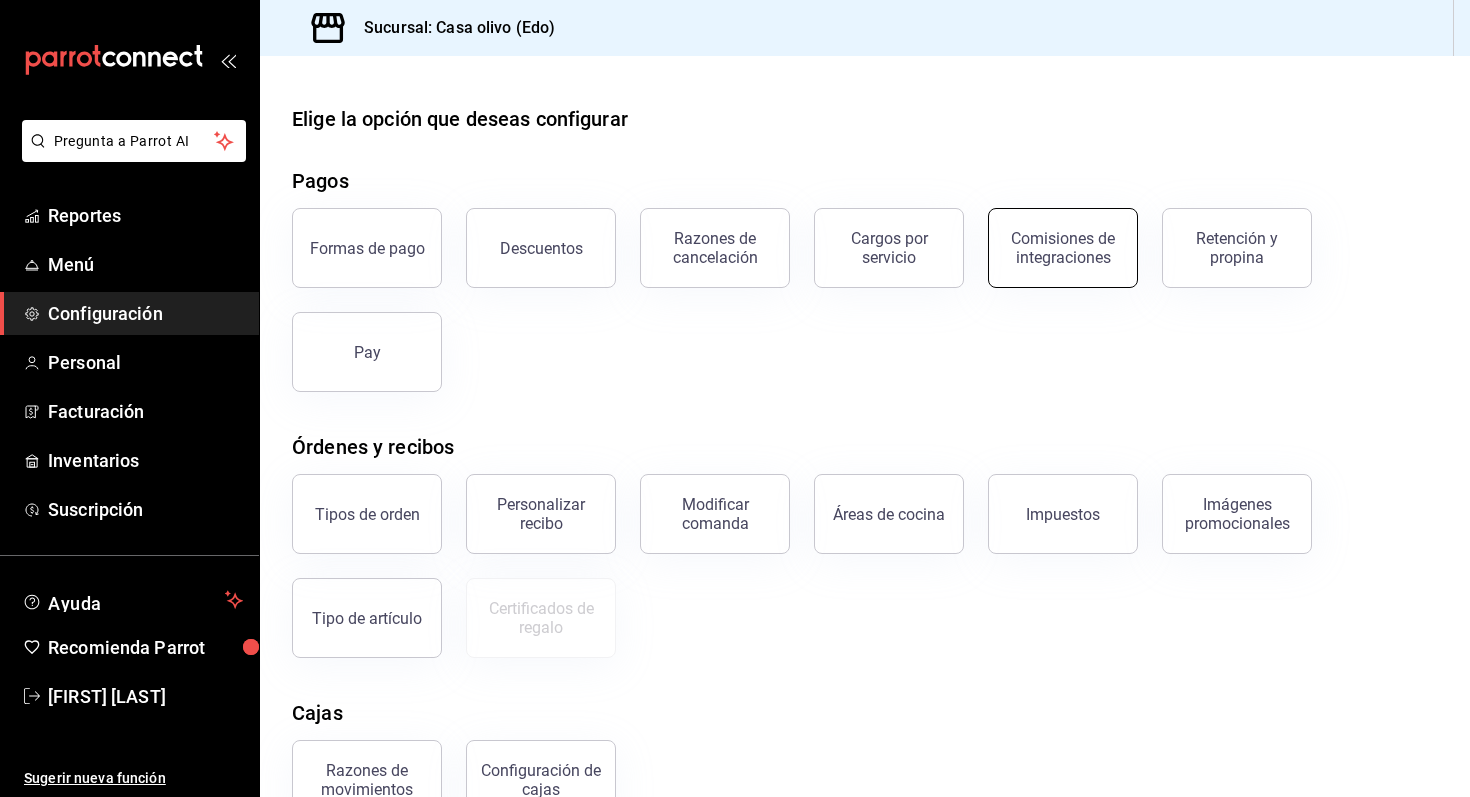 click on "Comisiones de integraciones" at bounding box center (1063, 248) 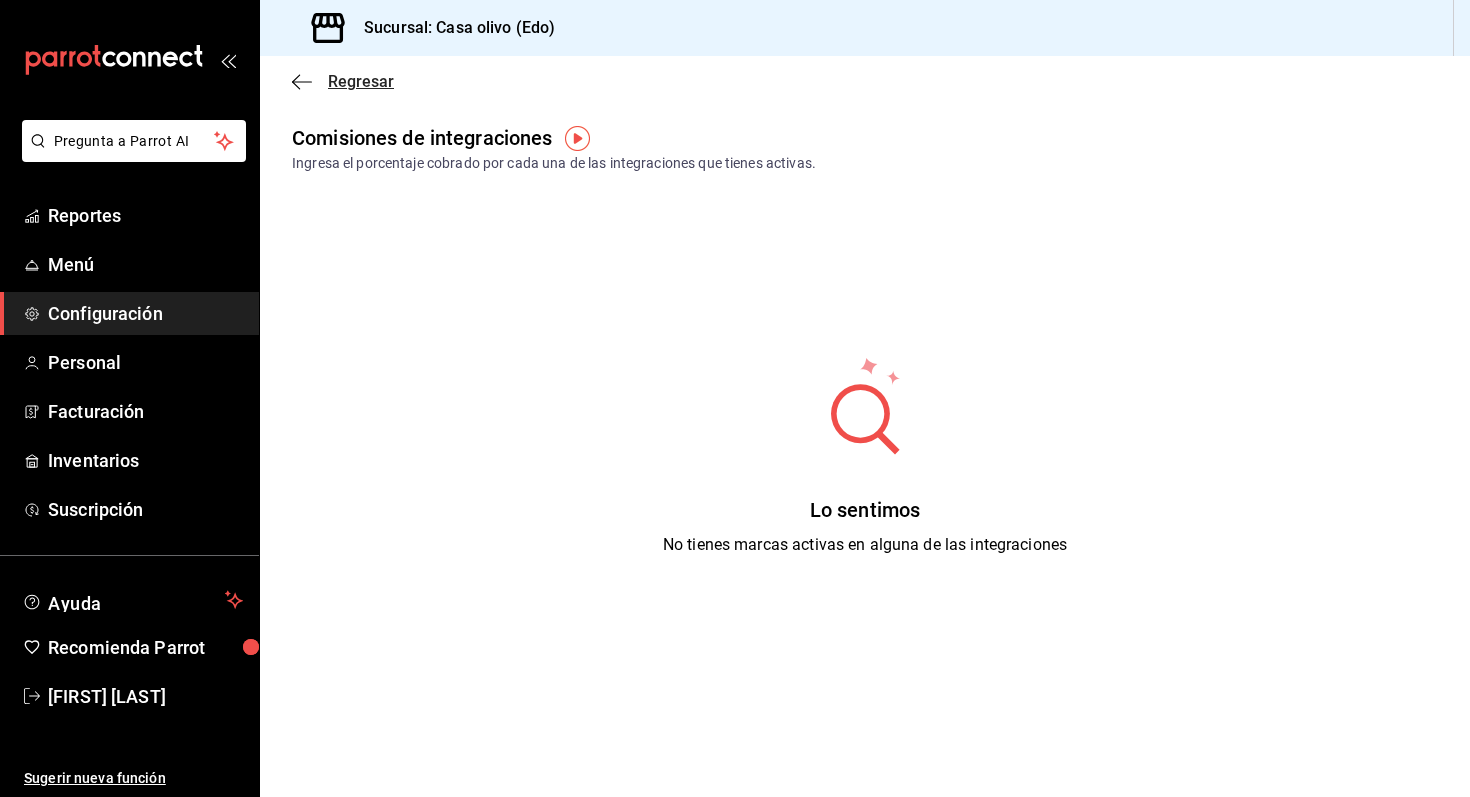 click on "Regresar" at bounding box center [361, 81] 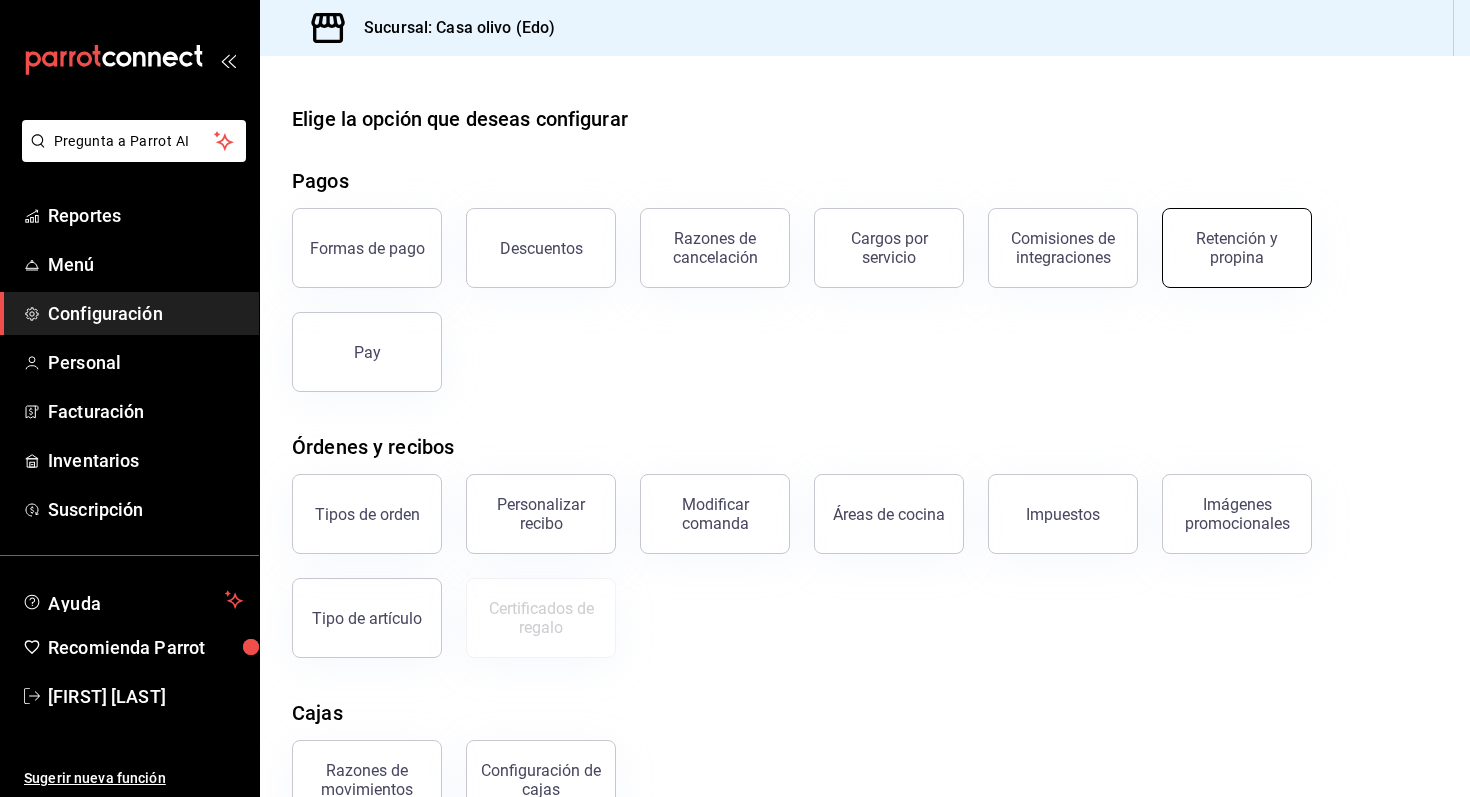 click on "Retención y propina" at bounding box center [1237, 248] 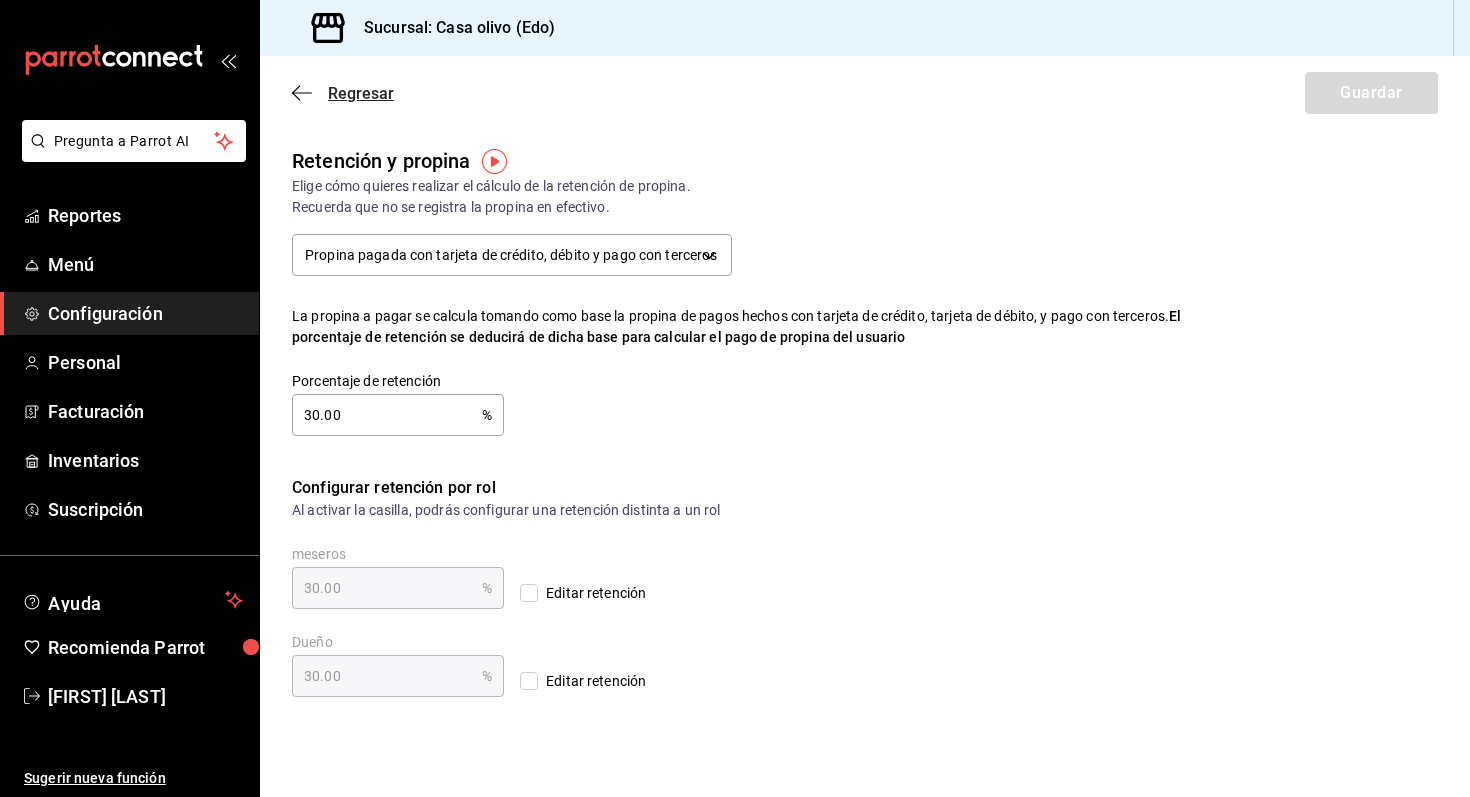click 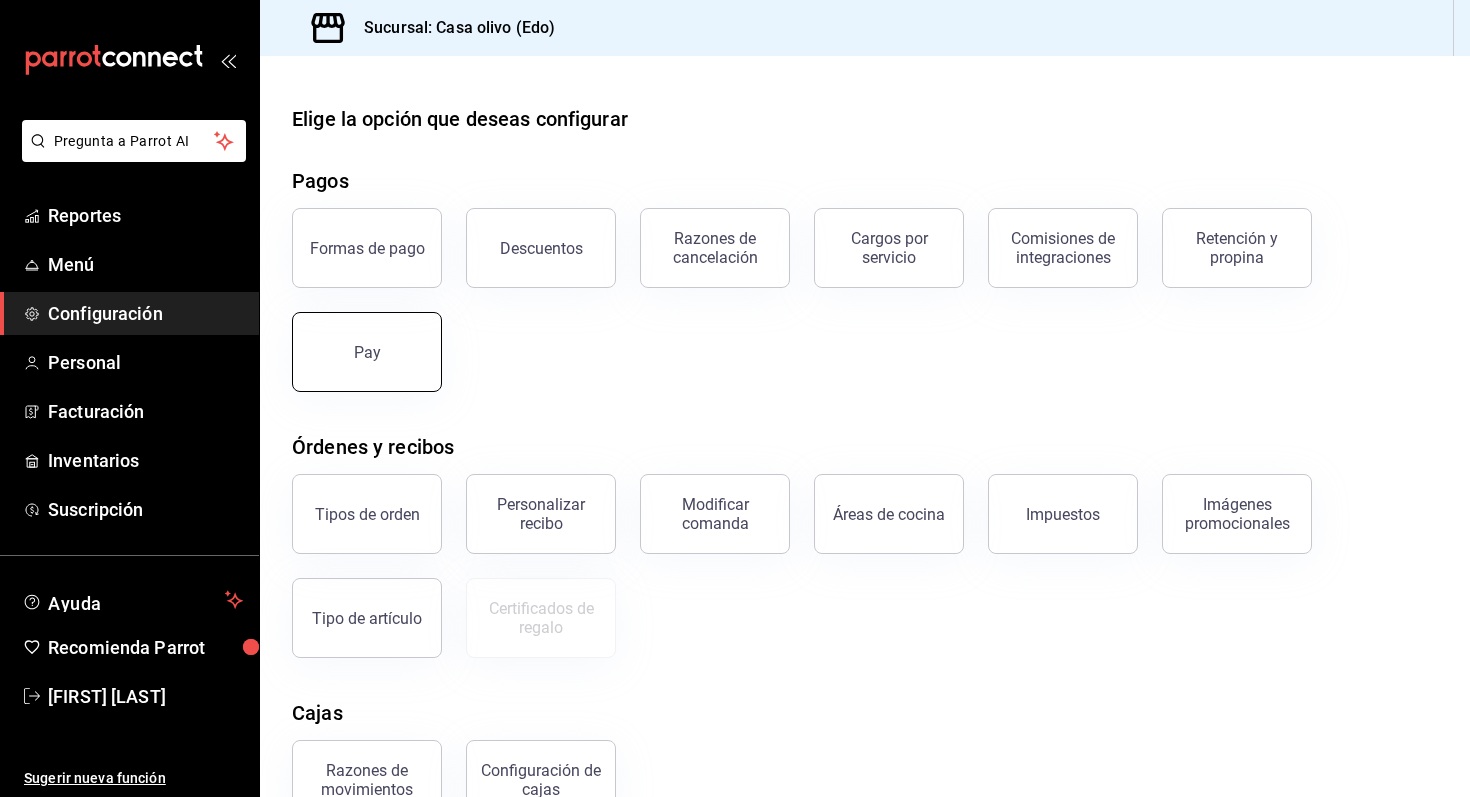 click on "Pay" at bounding box center [367, 352] 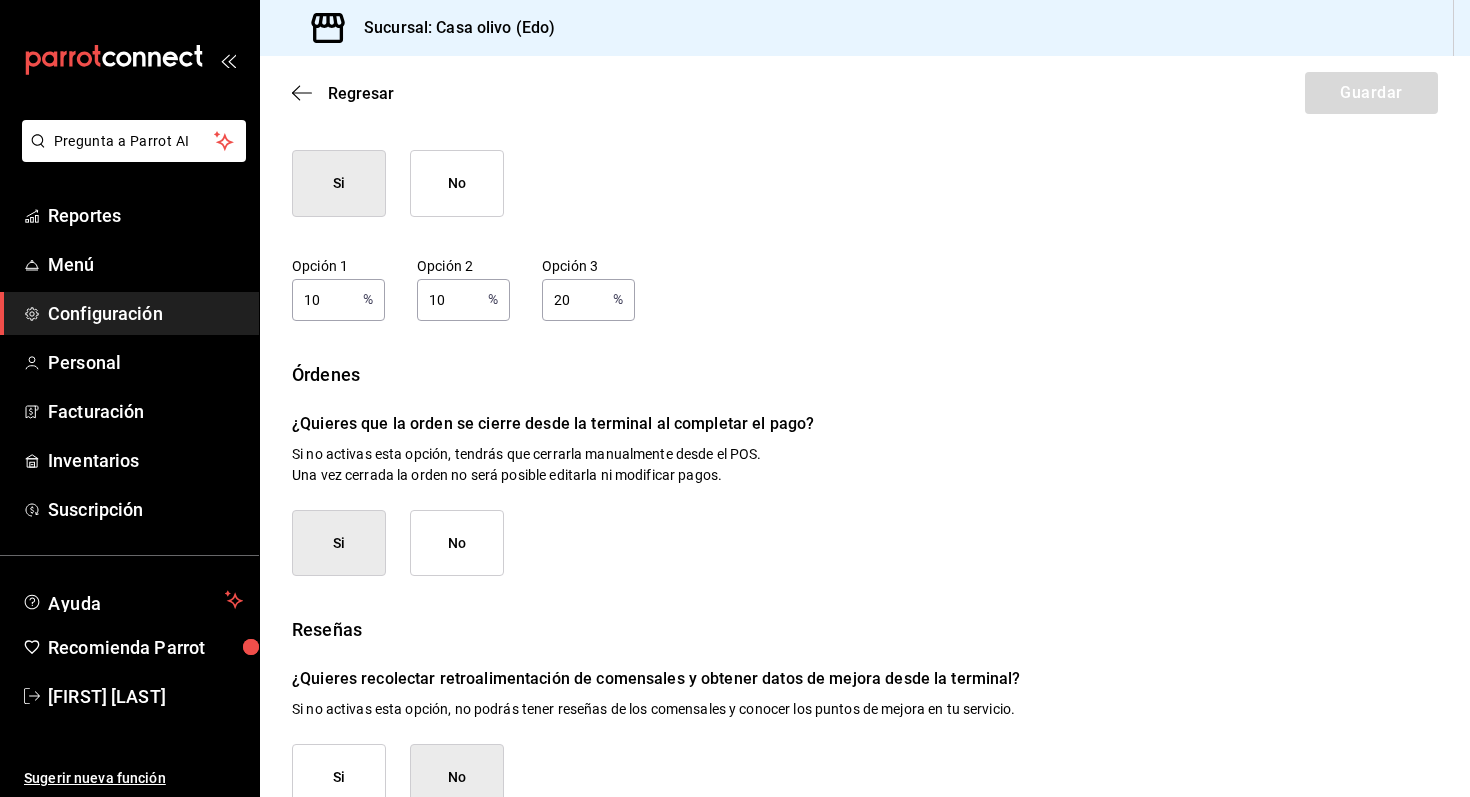 scroll, scrollTop: 223, scrollLeft: 0, axis: vertical 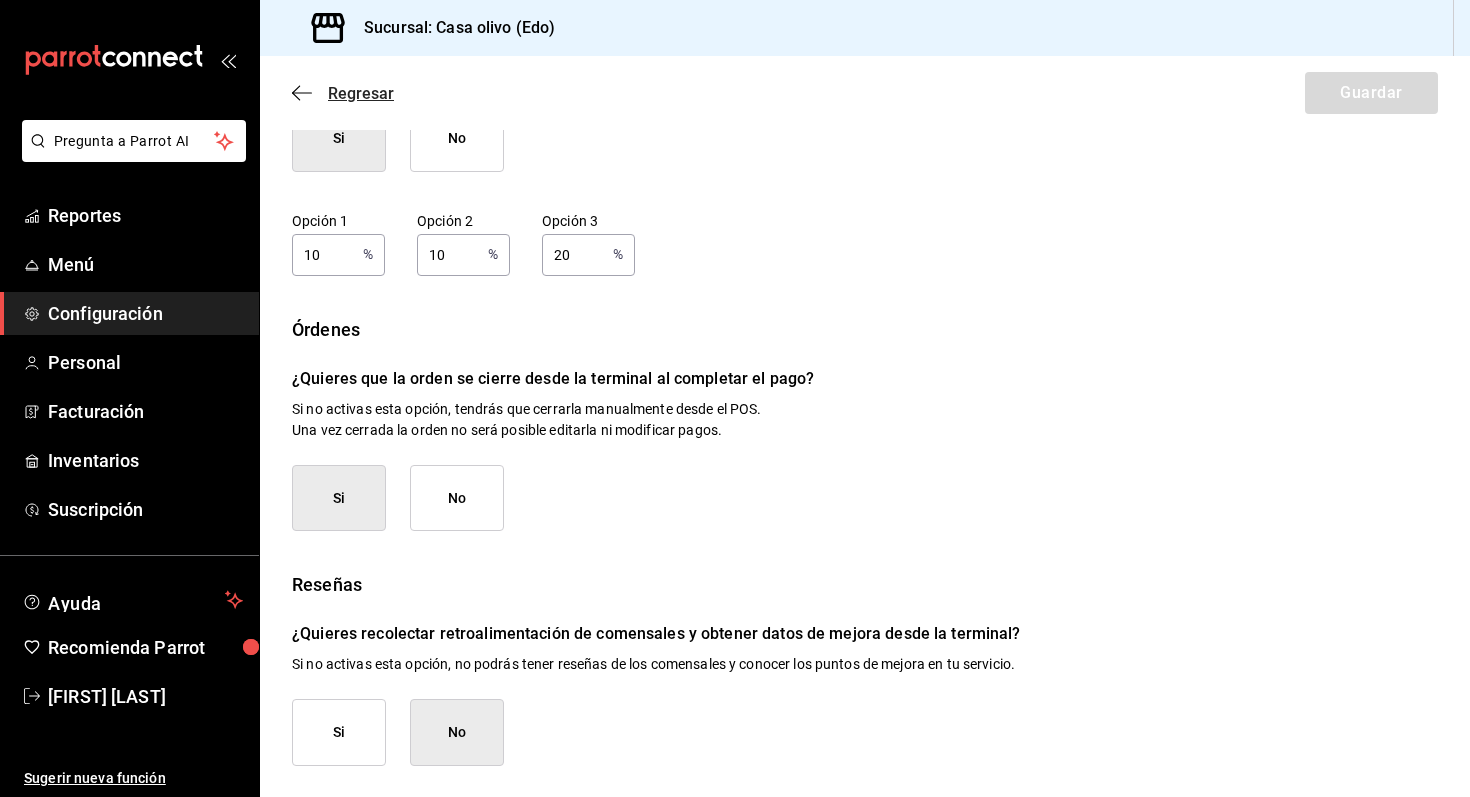 click on "Regresar" at bounding box center [361, 93] 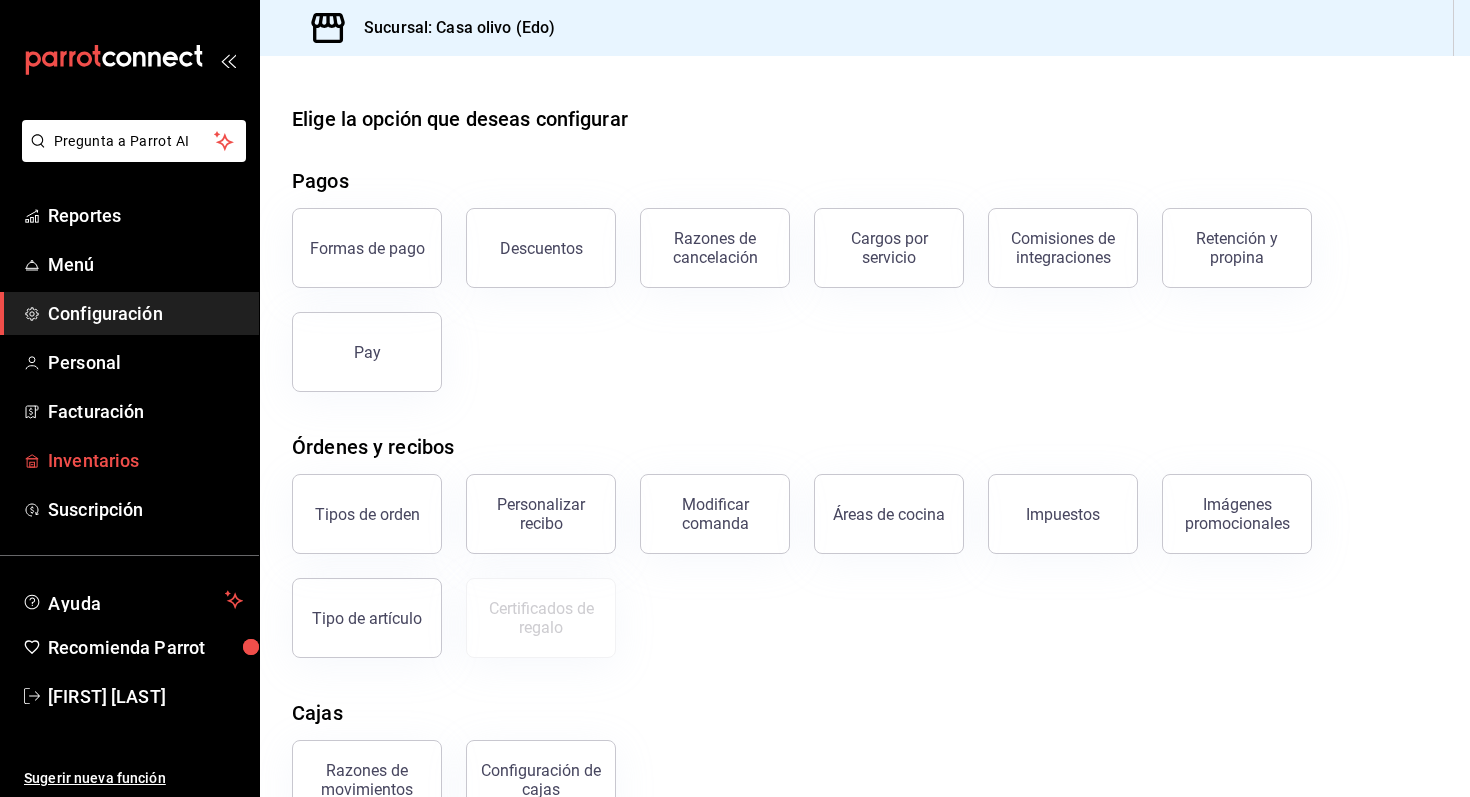 click on "Inventarios" at bounding box center (129, 460) 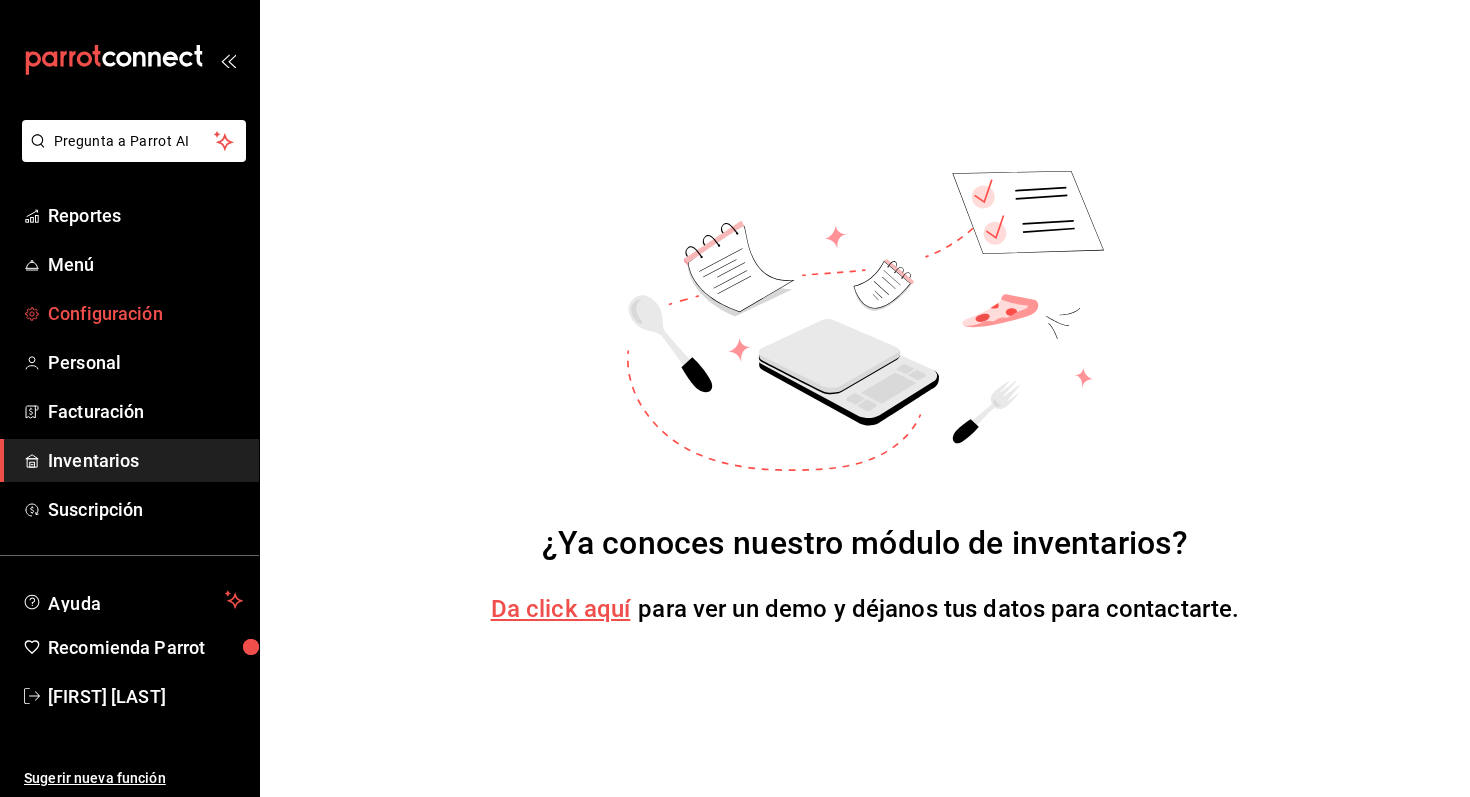 click on "Configuración" at bounding box center [145, 313] 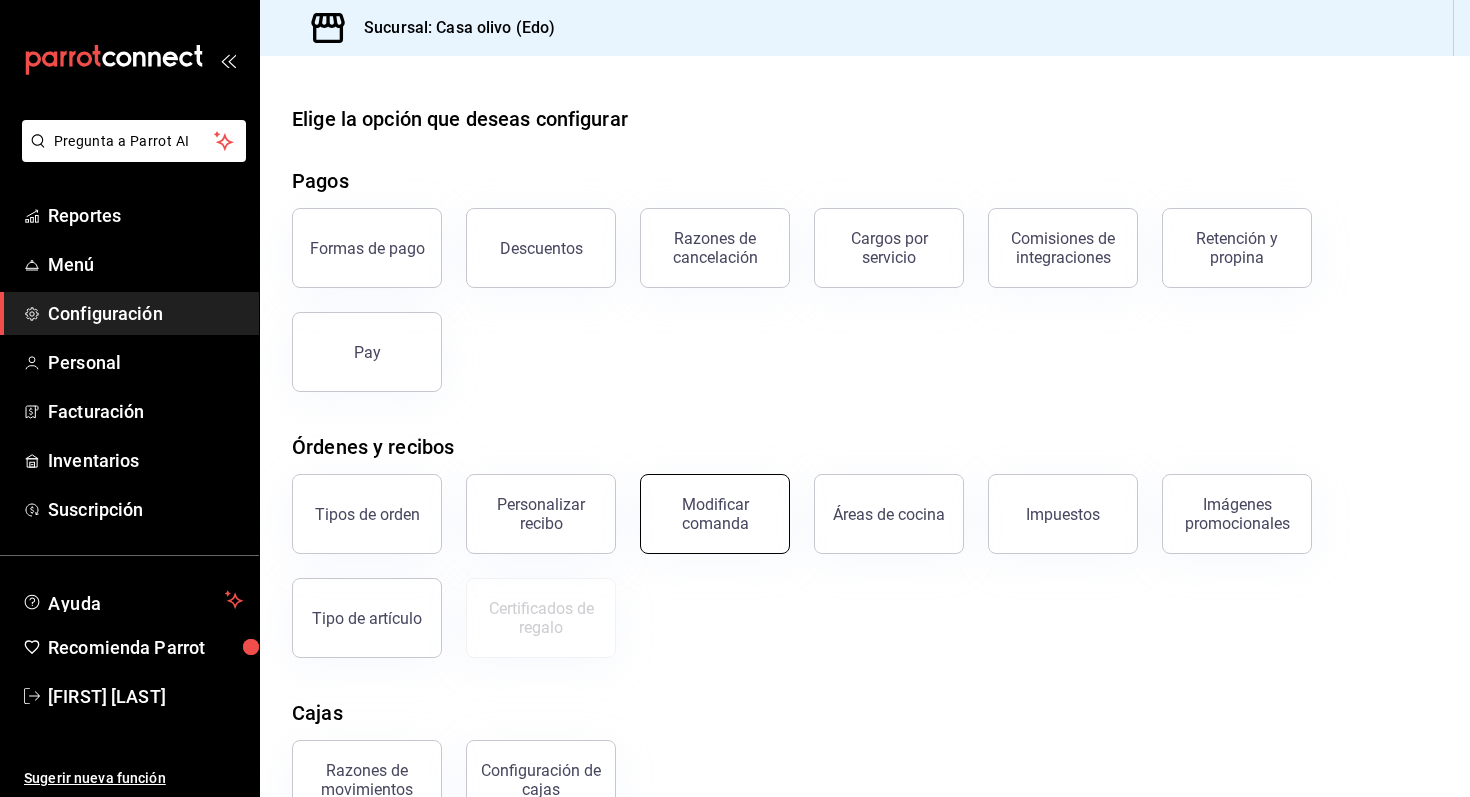click on "Modificar comanda" at bounding box center (715, 514) 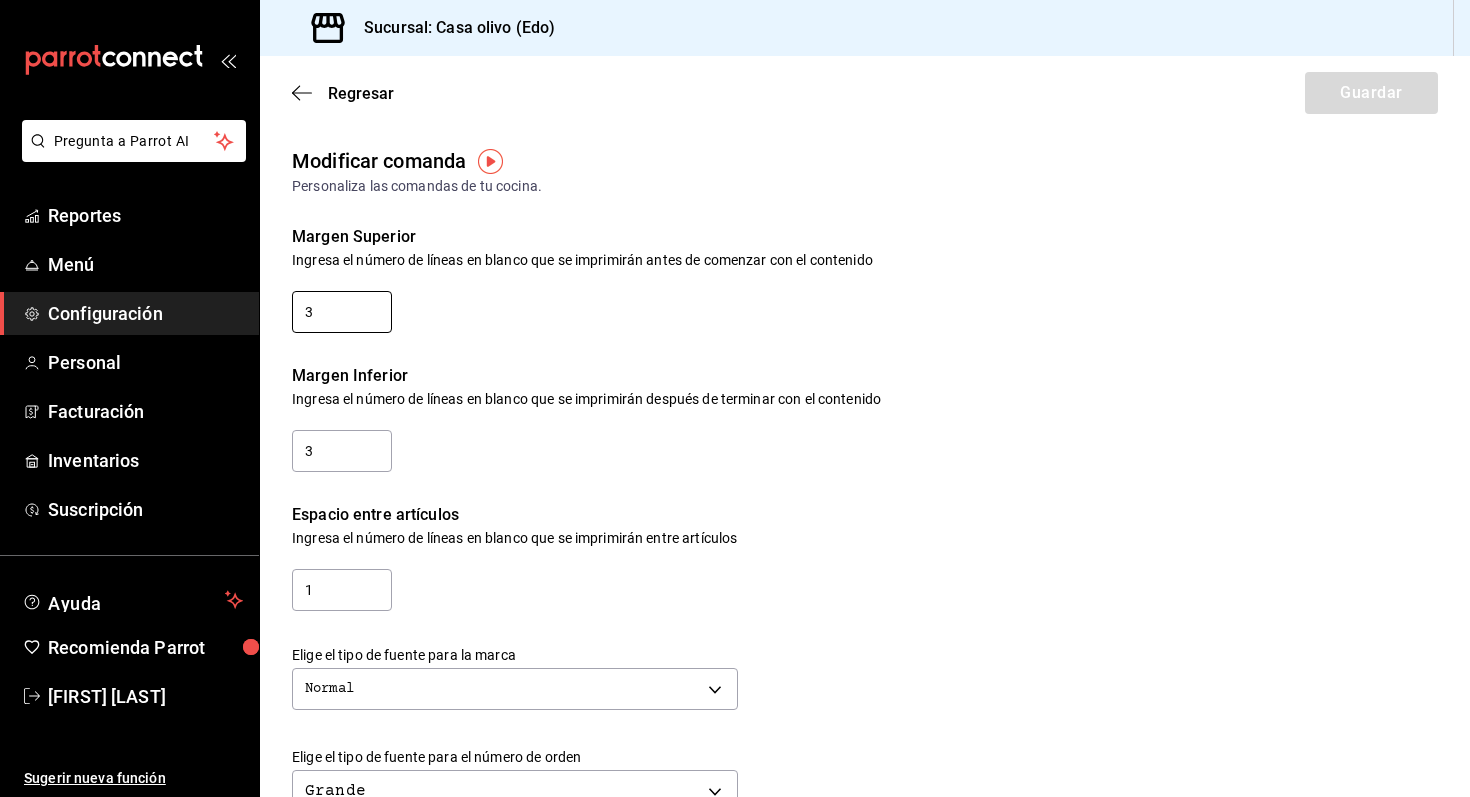 click on "3" at bounding box center (342, 312) 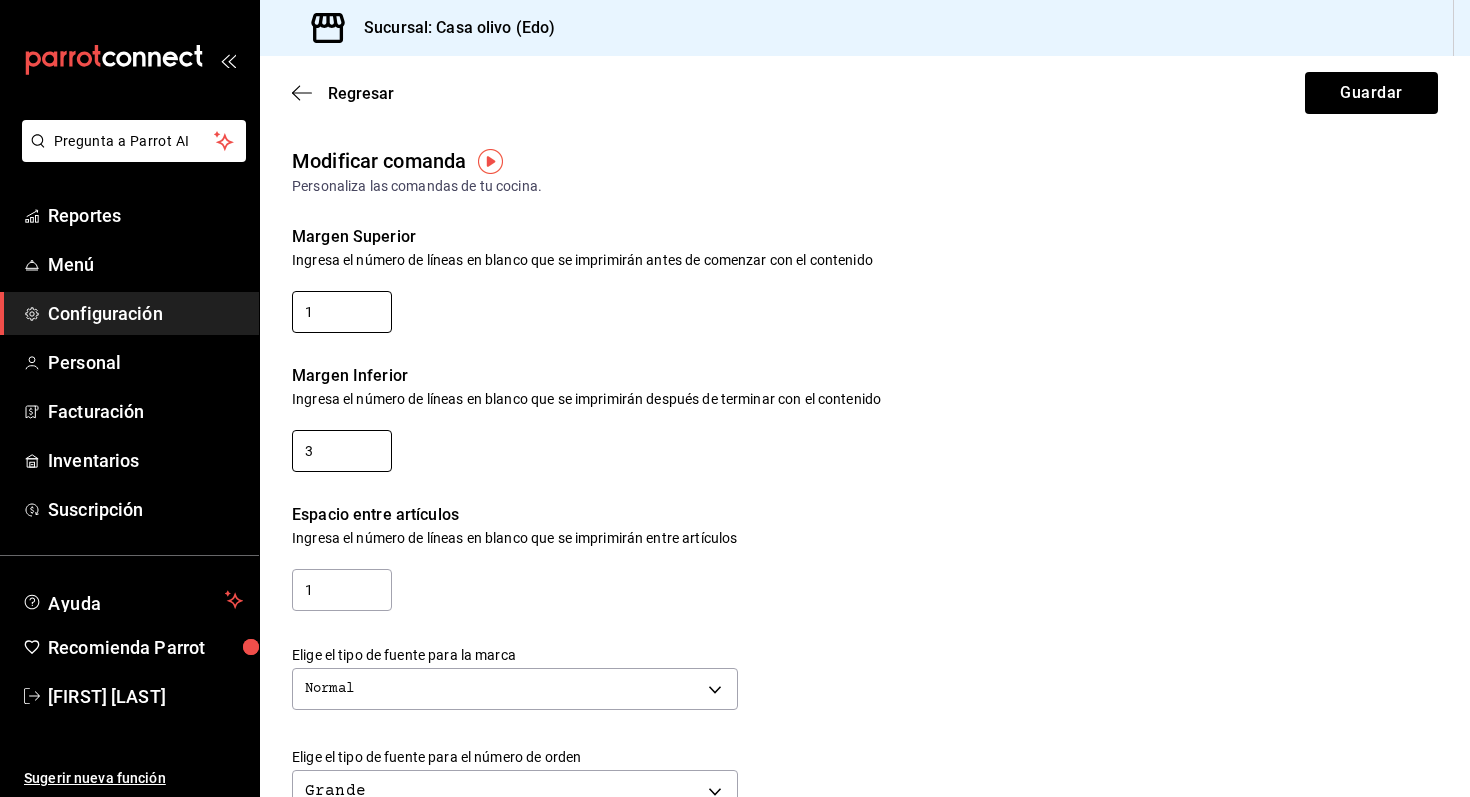 type on "1" 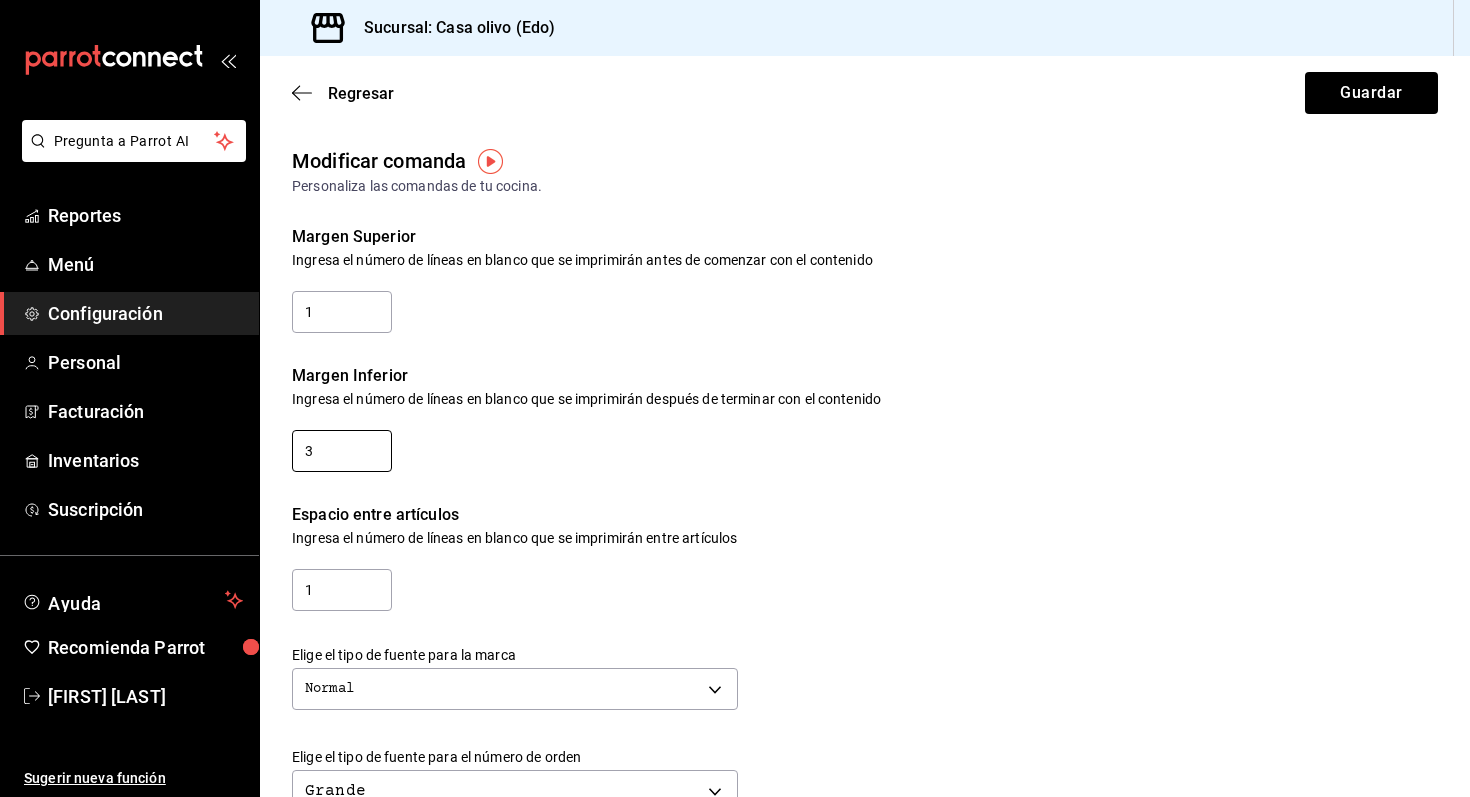 click on "3" at bounding box center (342, 451) 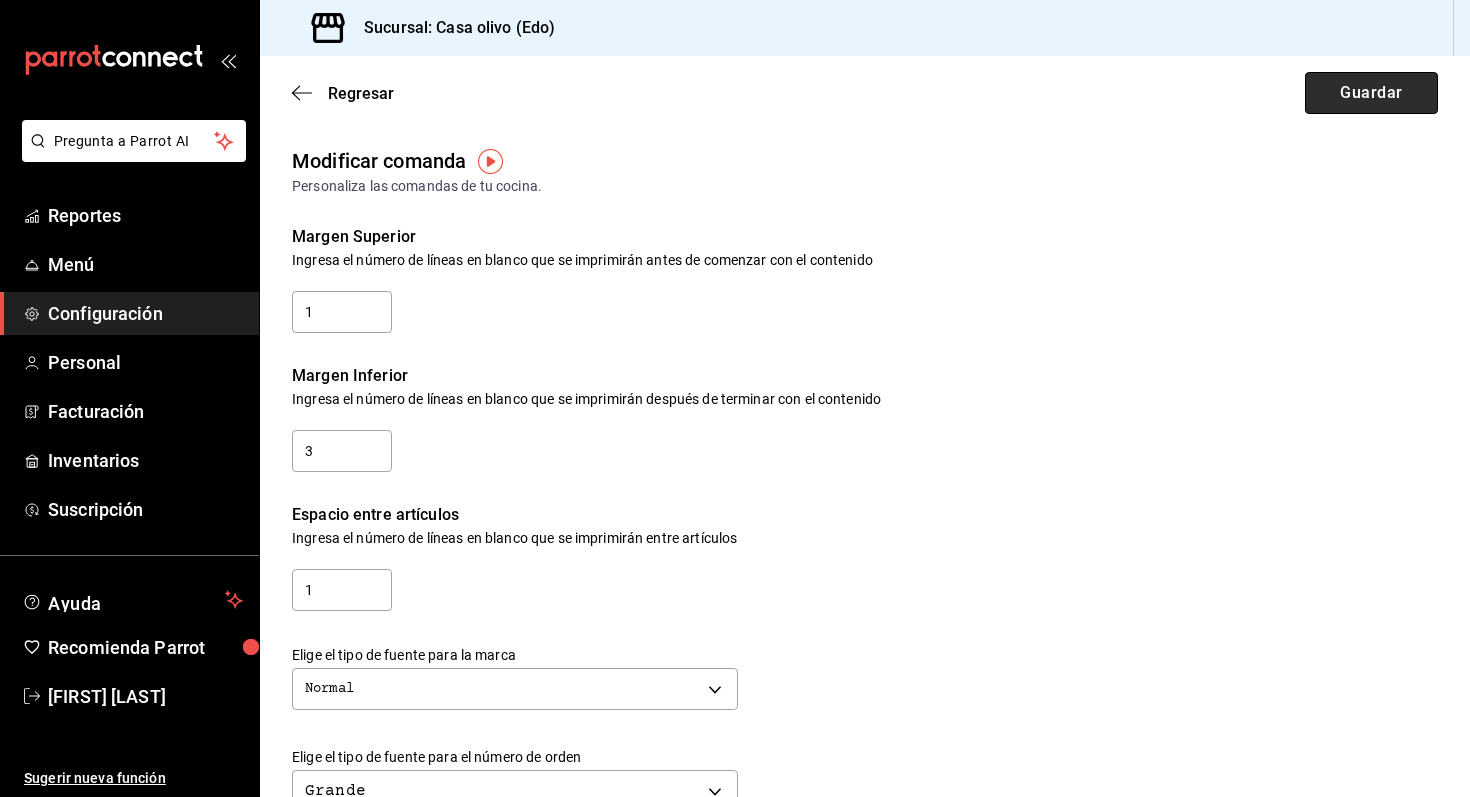 click on "Guardar" at bounding box center (1371, 93) 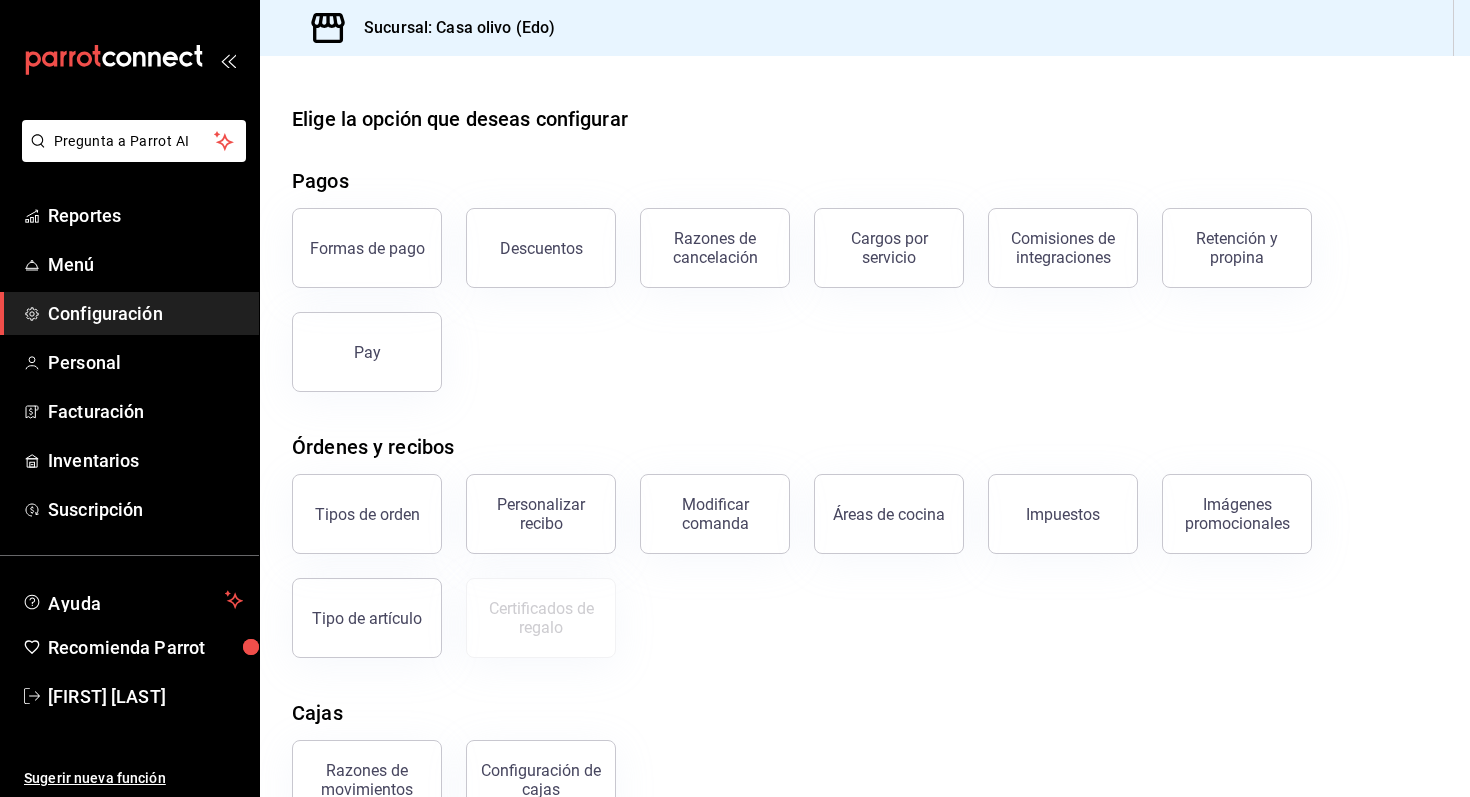 scroll, scrollTop: 217, scrollLeft: 0, axis: vertical 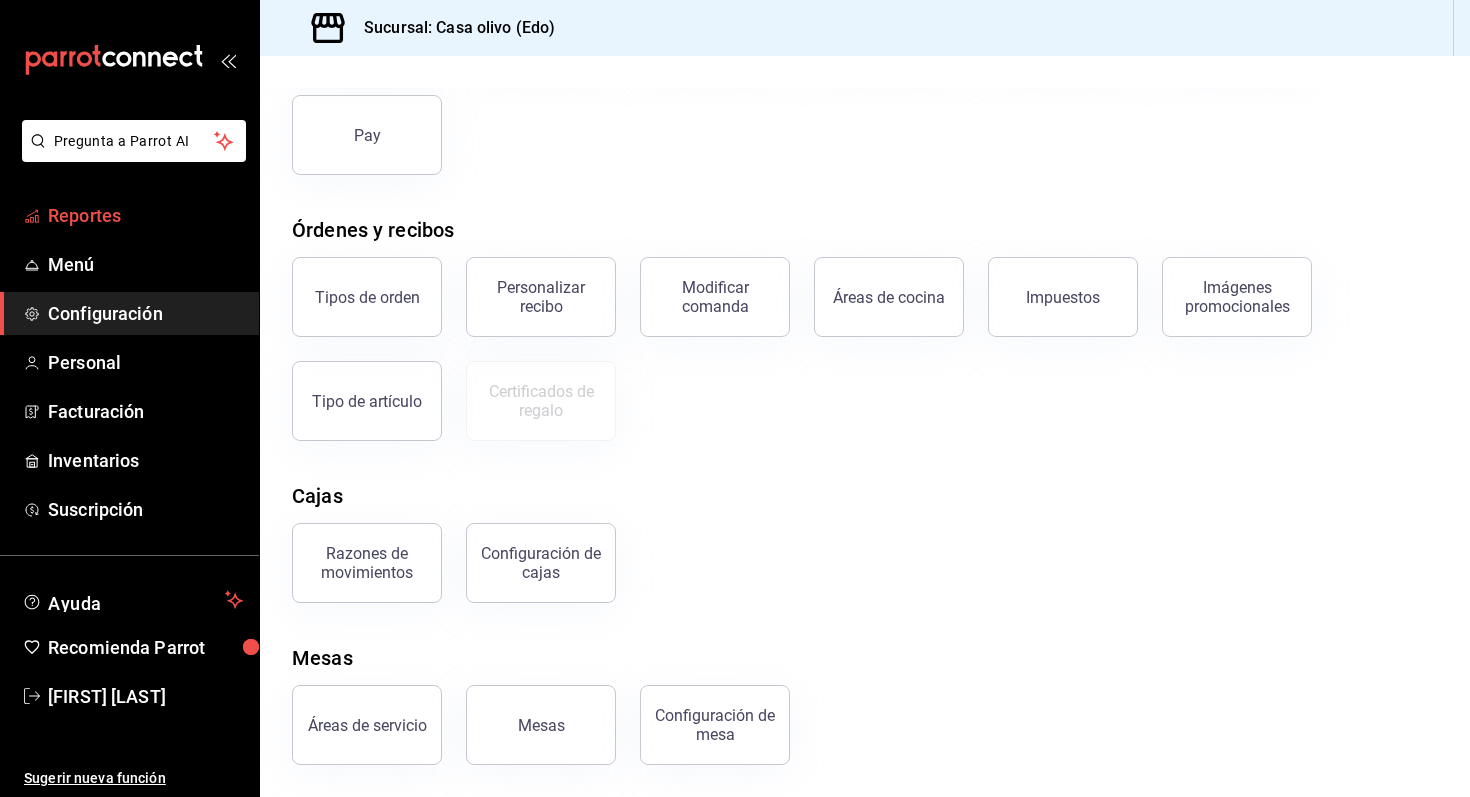 click on "Reportes" at bounding box center (145, 215) 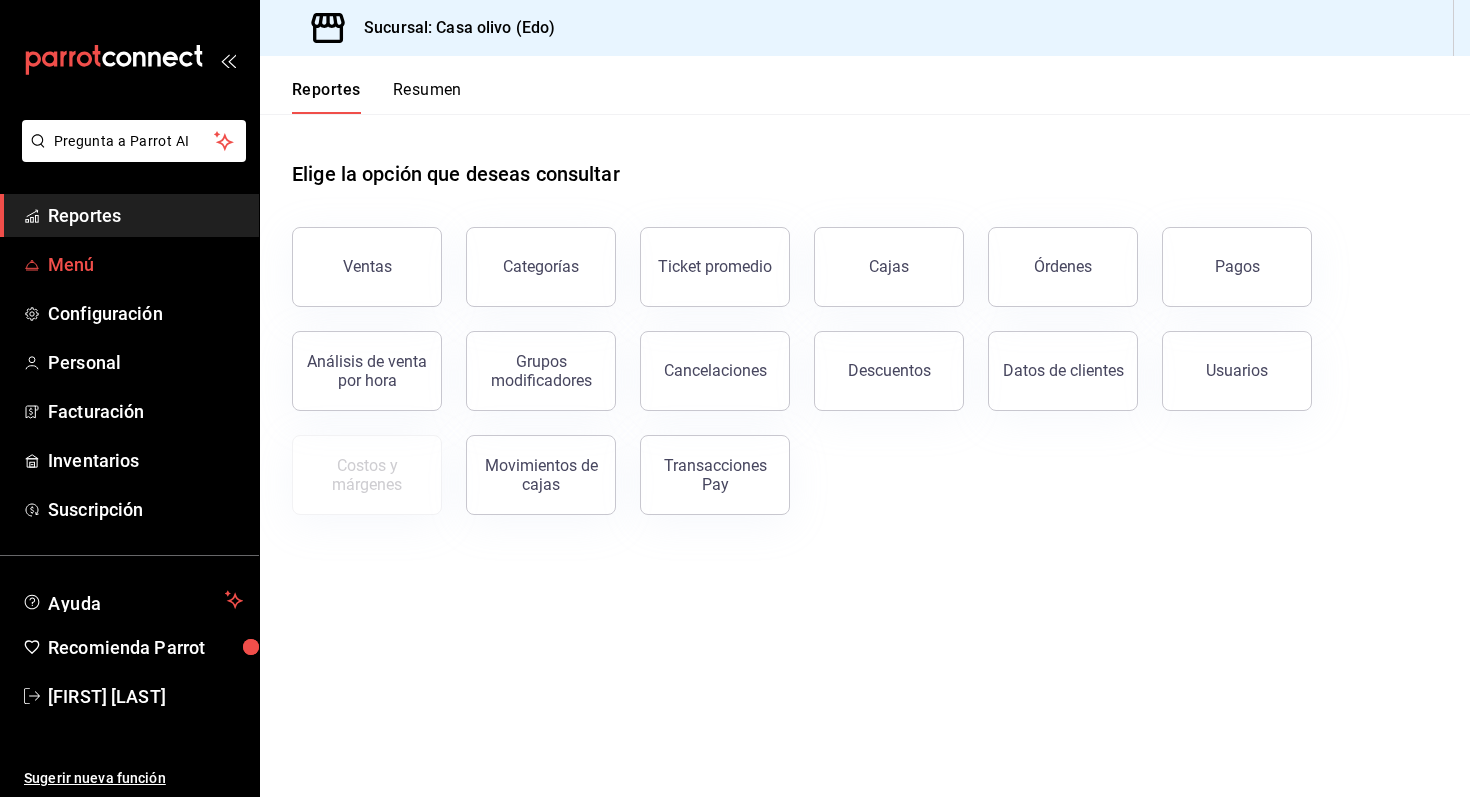 click on "Menú" at bounding box center (129, 264) 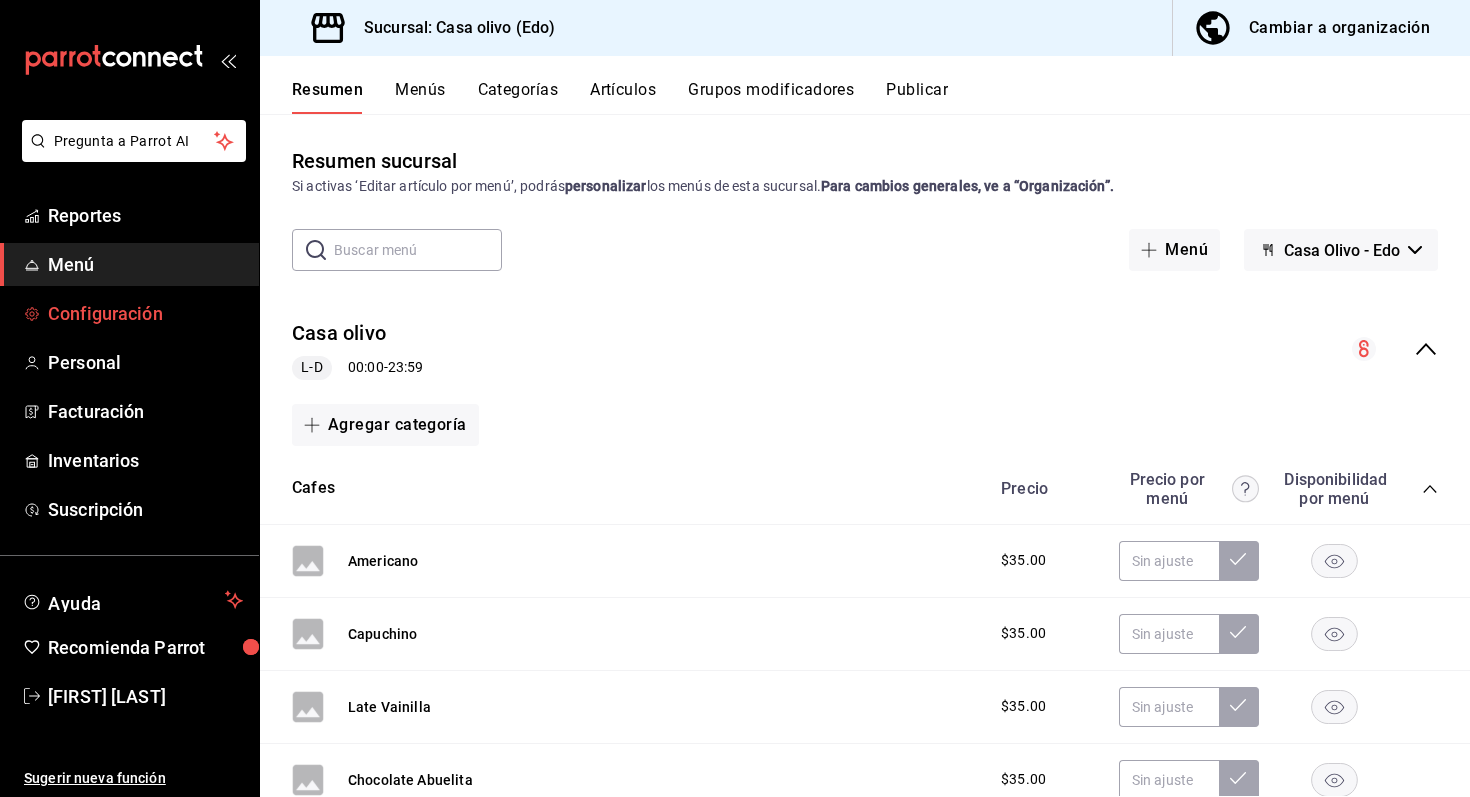 click on "Configuración" at bounding box center (145, 313) 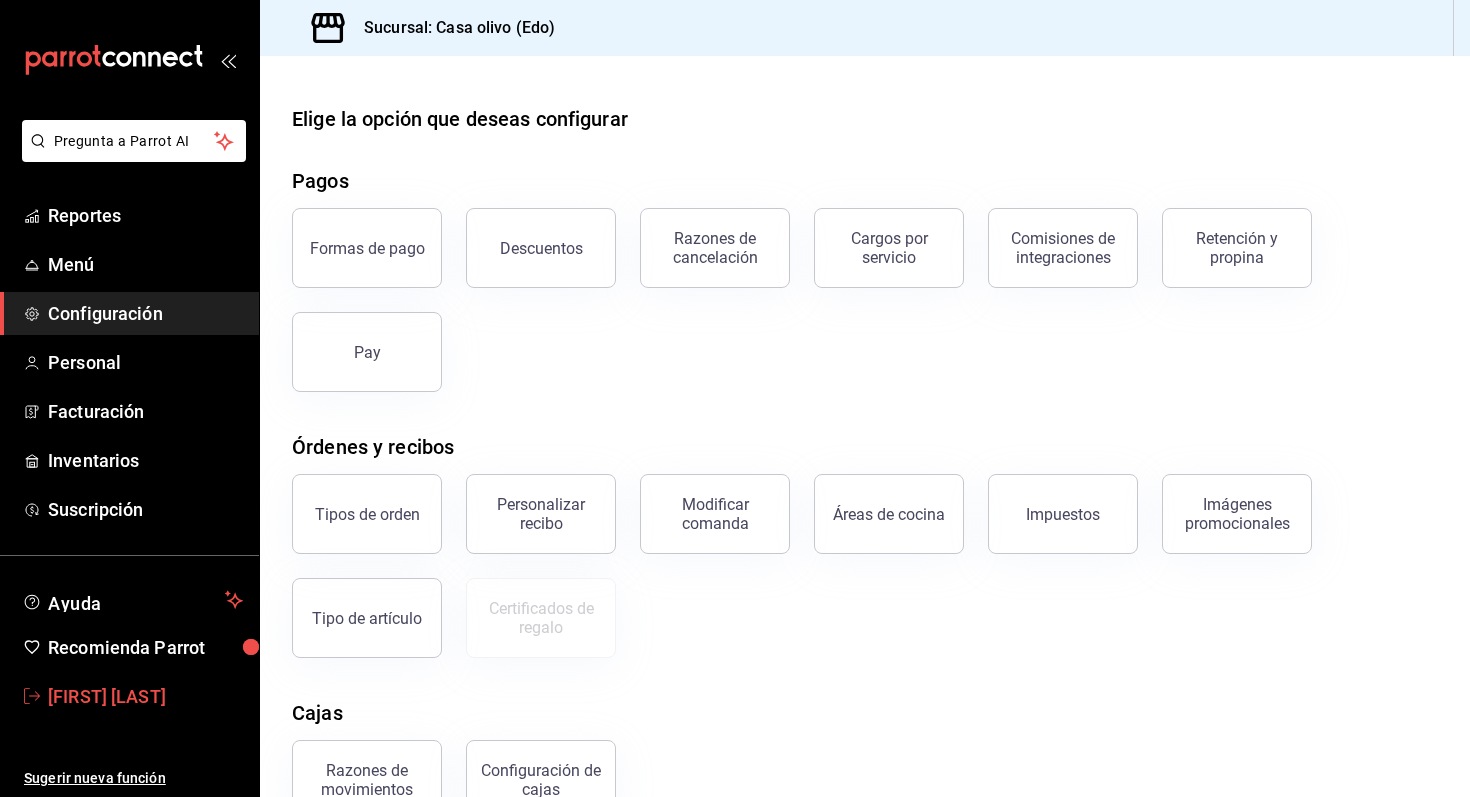 click on "[FIRST] [LAST]" at bounding box center (145, 696) 